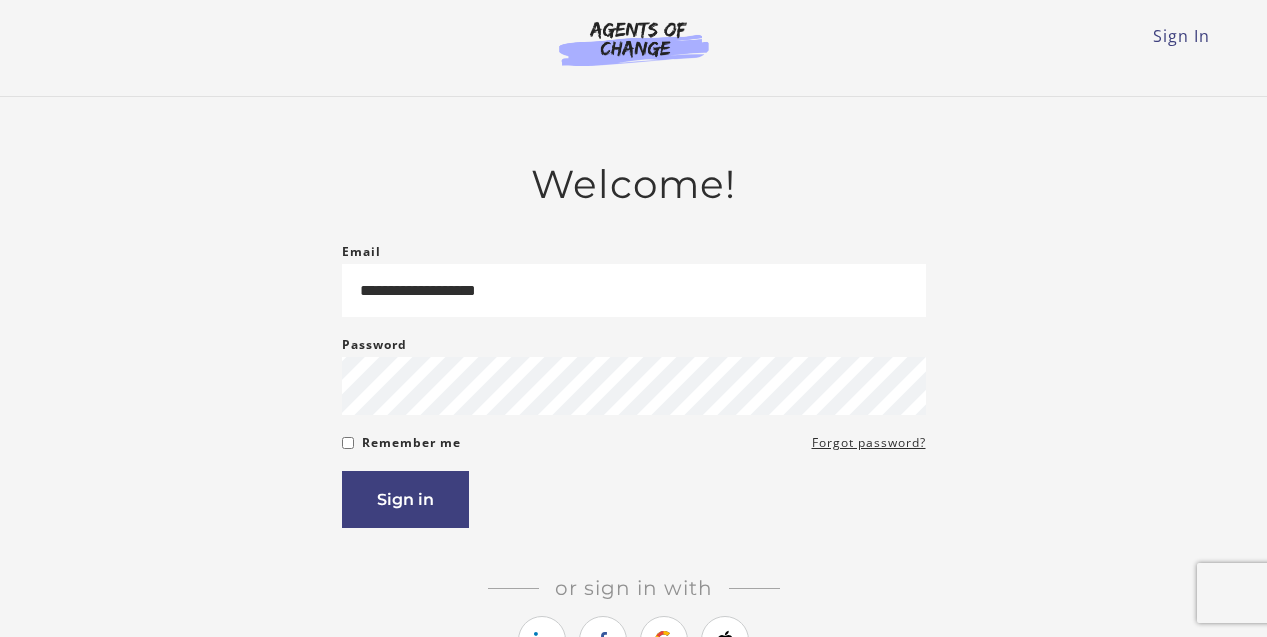 scroll, scrollTop: 0, scrollLeft: 0, axis: both 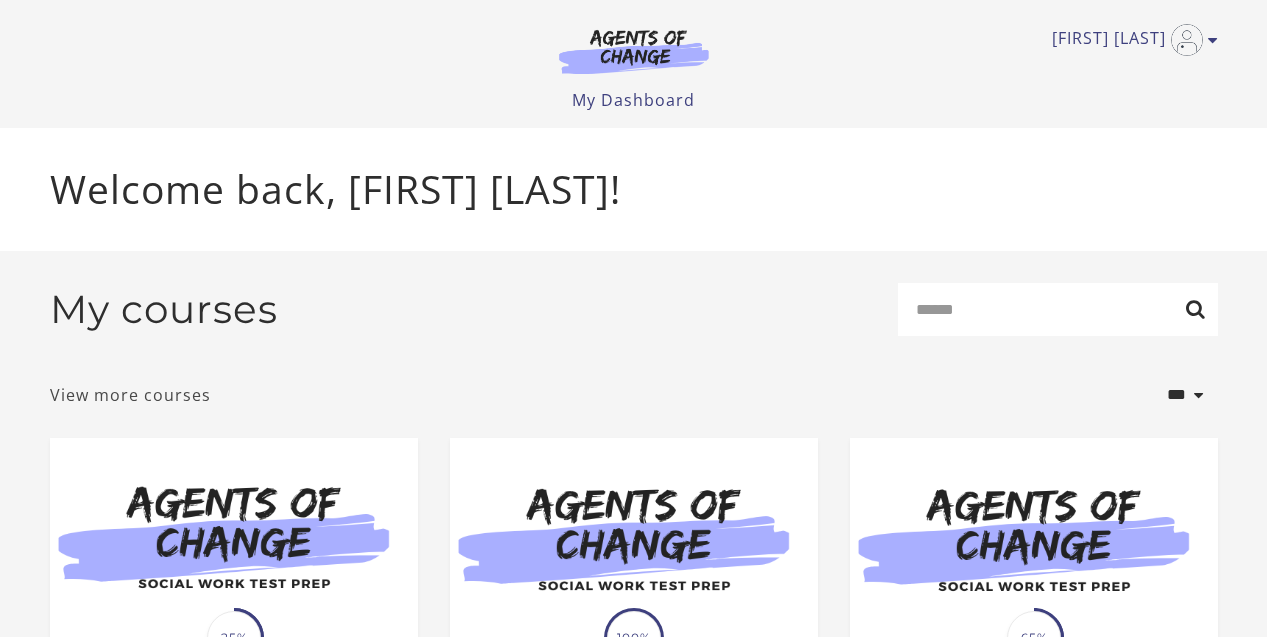 click on "View more courses" at bounding box center [130, 395] 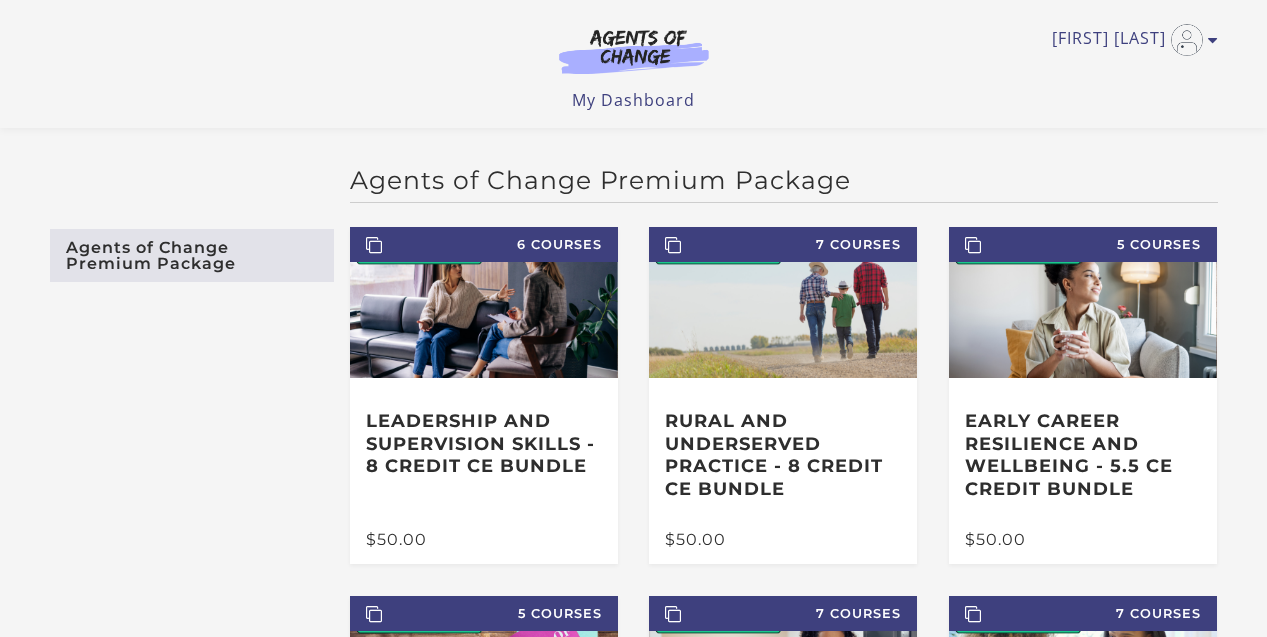 scroll, scrollTop: 60, scrollLeft: 0, axis: vertical 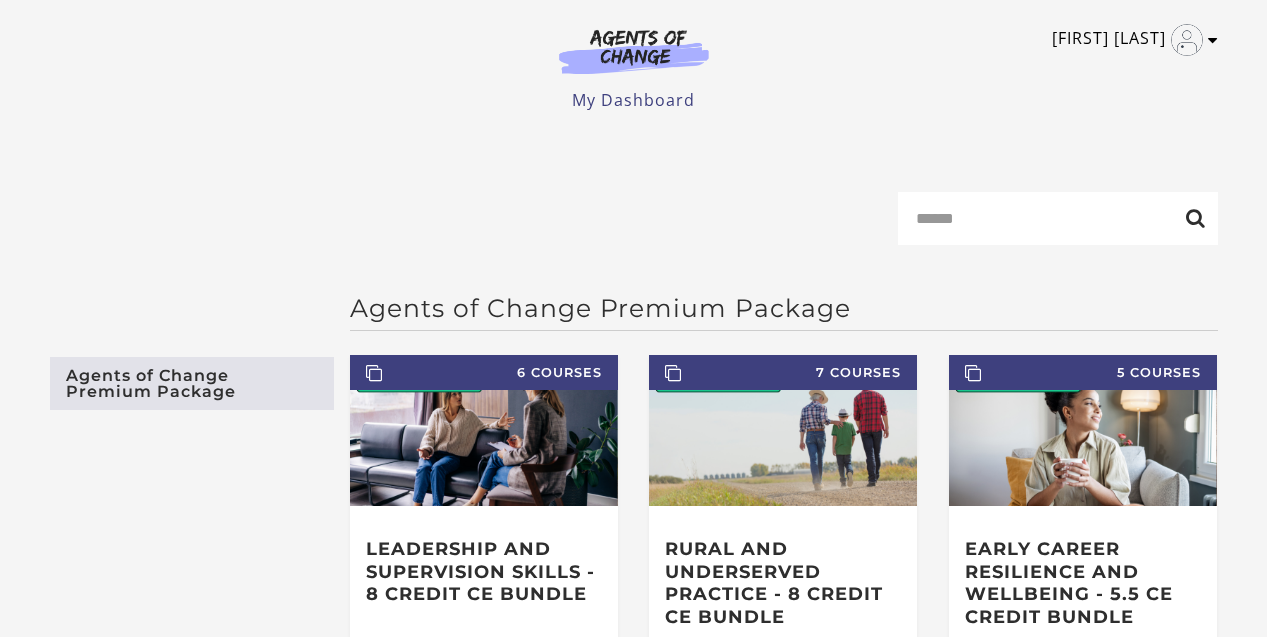 click on "Arnette D" at bounding box center (1130, 40) 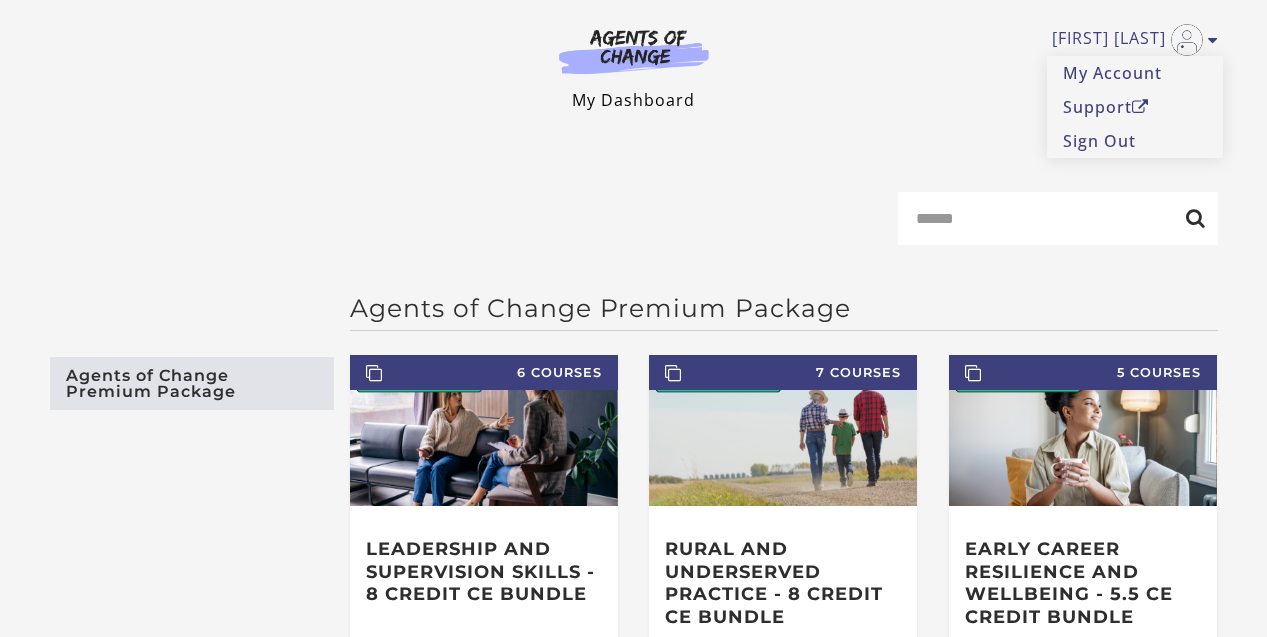 click on "My Dashboard" at bounding box center [633, 100] 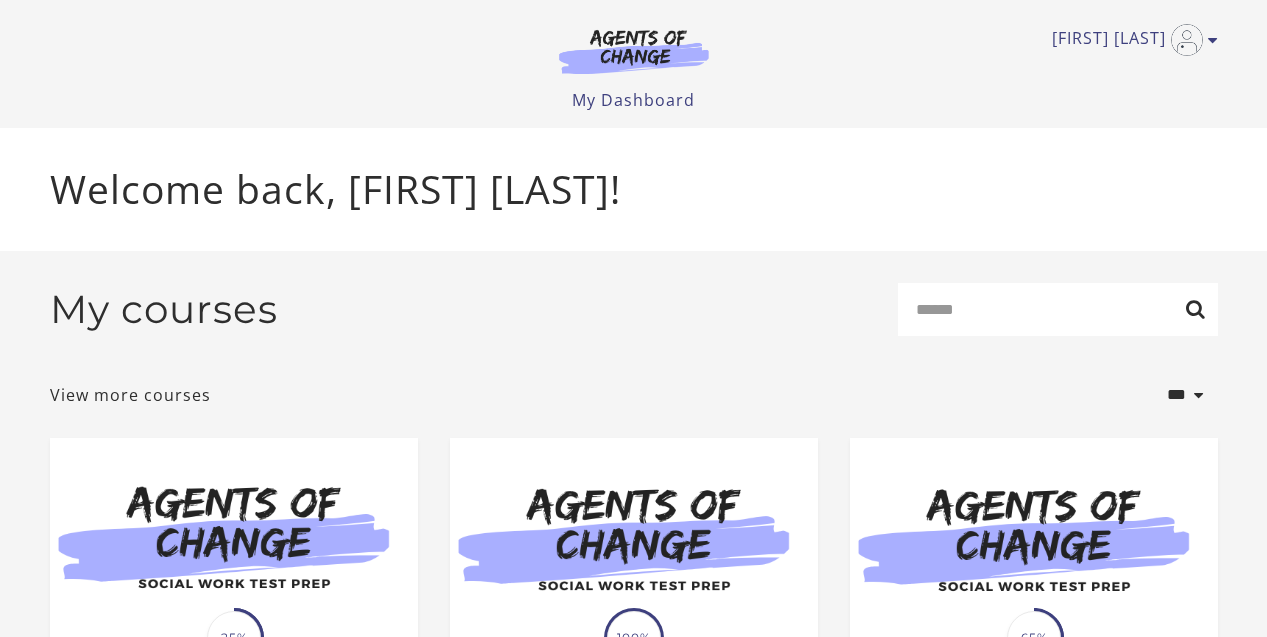 scroll, scrollTop: 0, scrollLeft: 0, axis: both 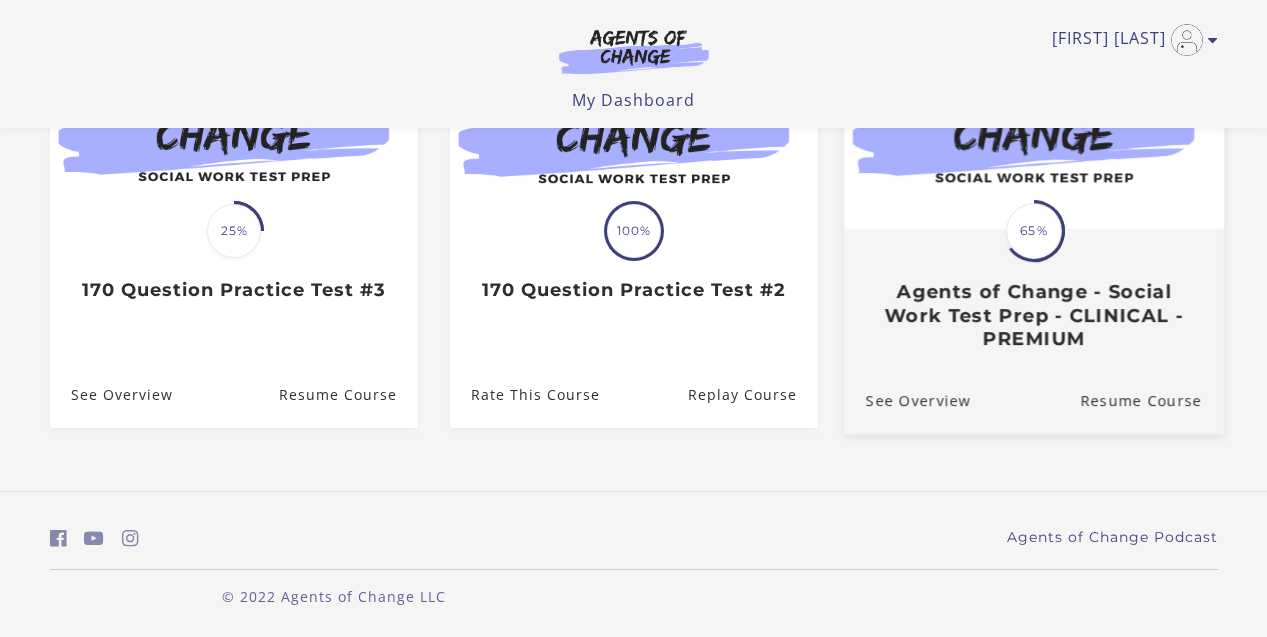 click on "Agents of Change - Social Work Test Prep - CLINICAL - PREMIUM" at bounding box center [1033, 315] 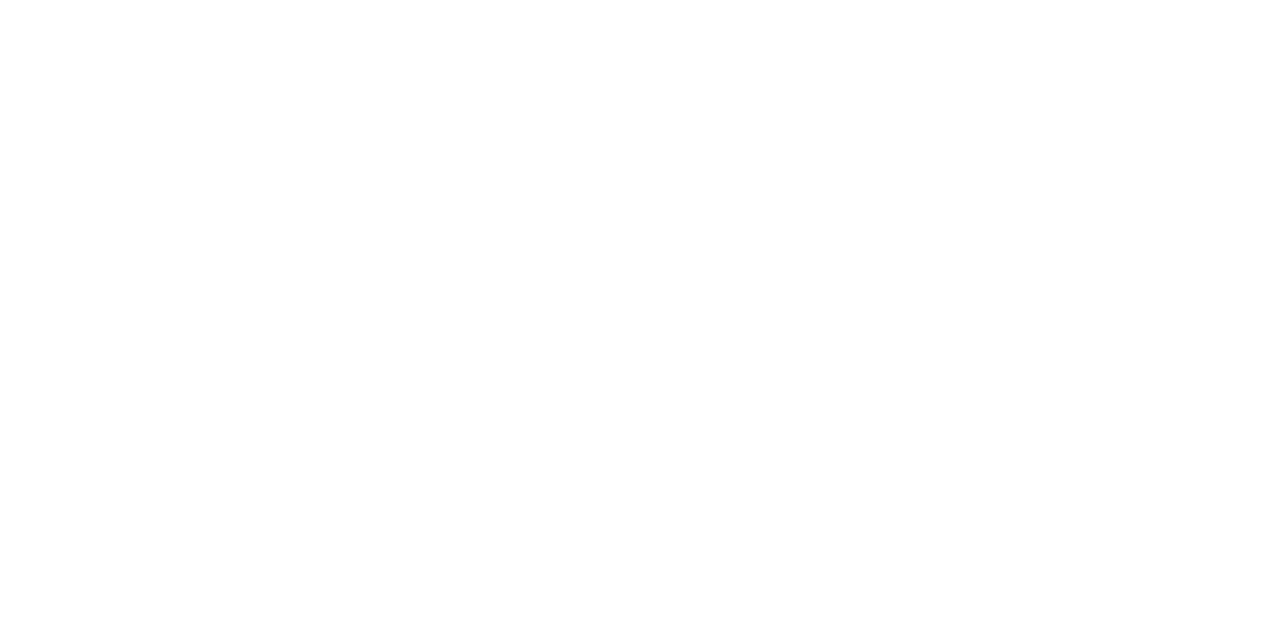 scroll, scrollTop: 0, scrollLeft: 0, axis: both 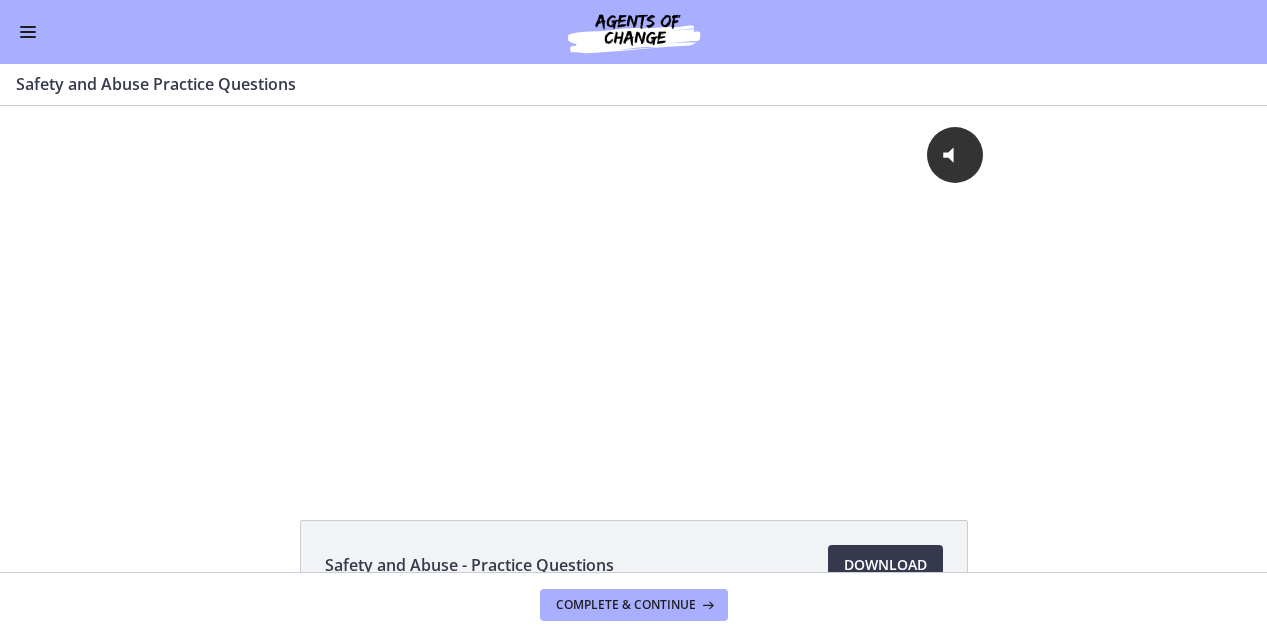 click at bounding box center (28, 32) 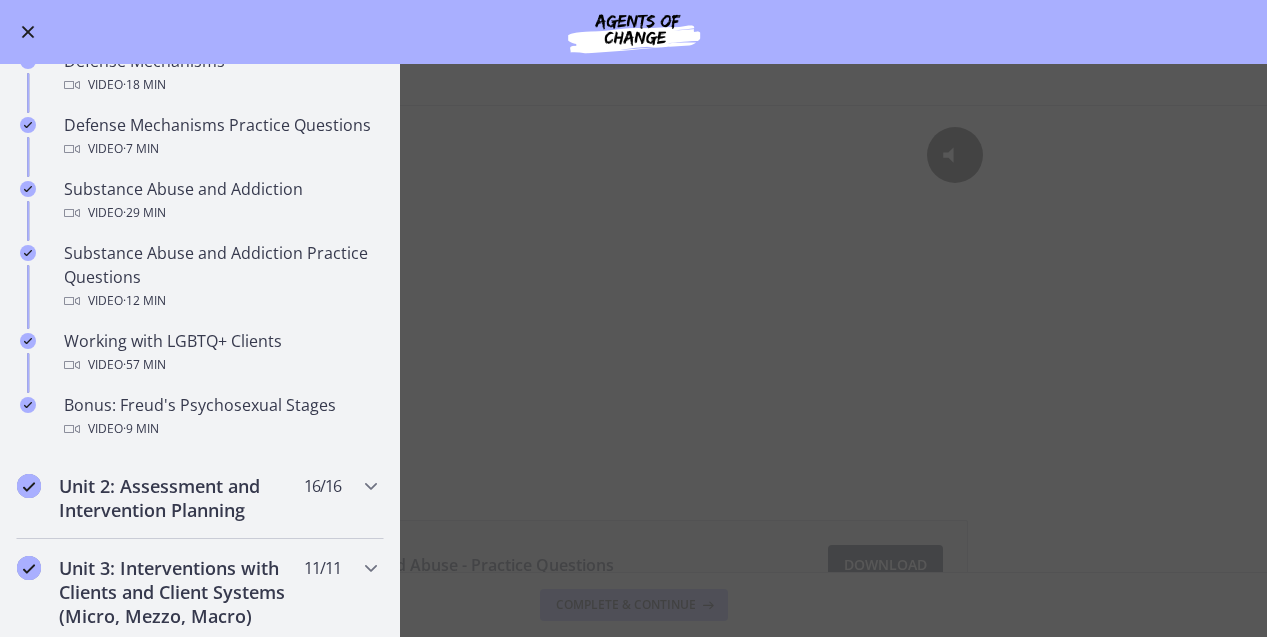 scroll, scrollTop: 1133, scrollLeft: 0, axis: vertical 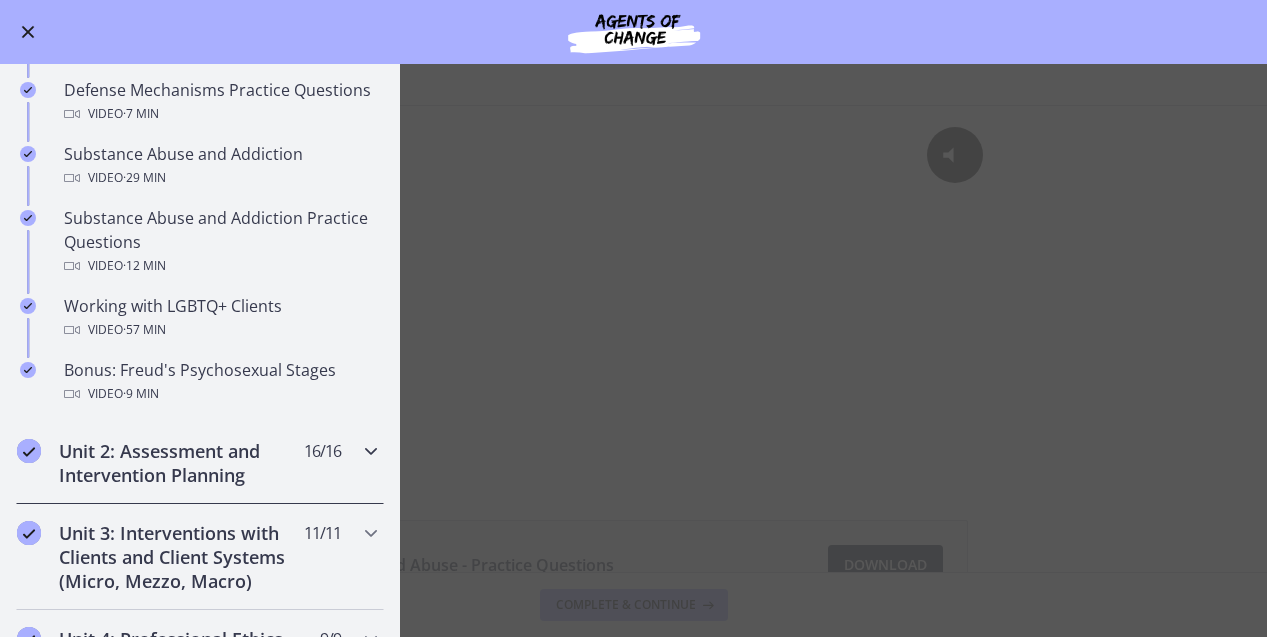 click on "Unit 2: Assessment and Intervention Planning" at bounding box center (181, 463) 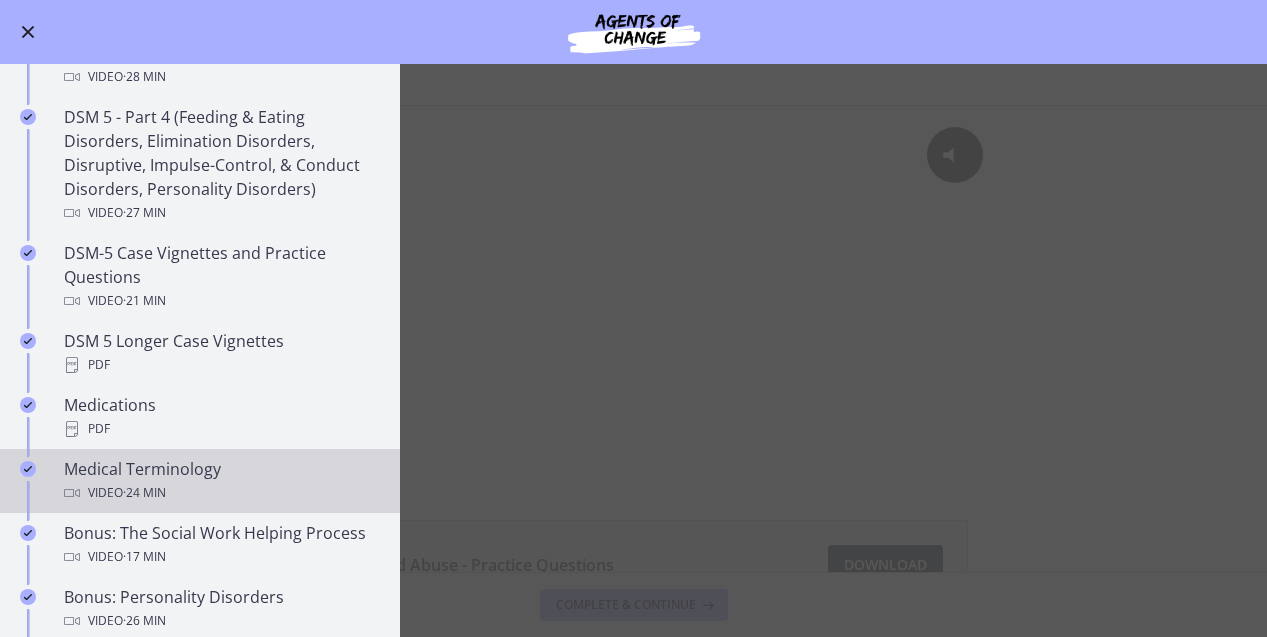 scroll, scrollTop: 1131, scrollLeft: 0, axis: vertical 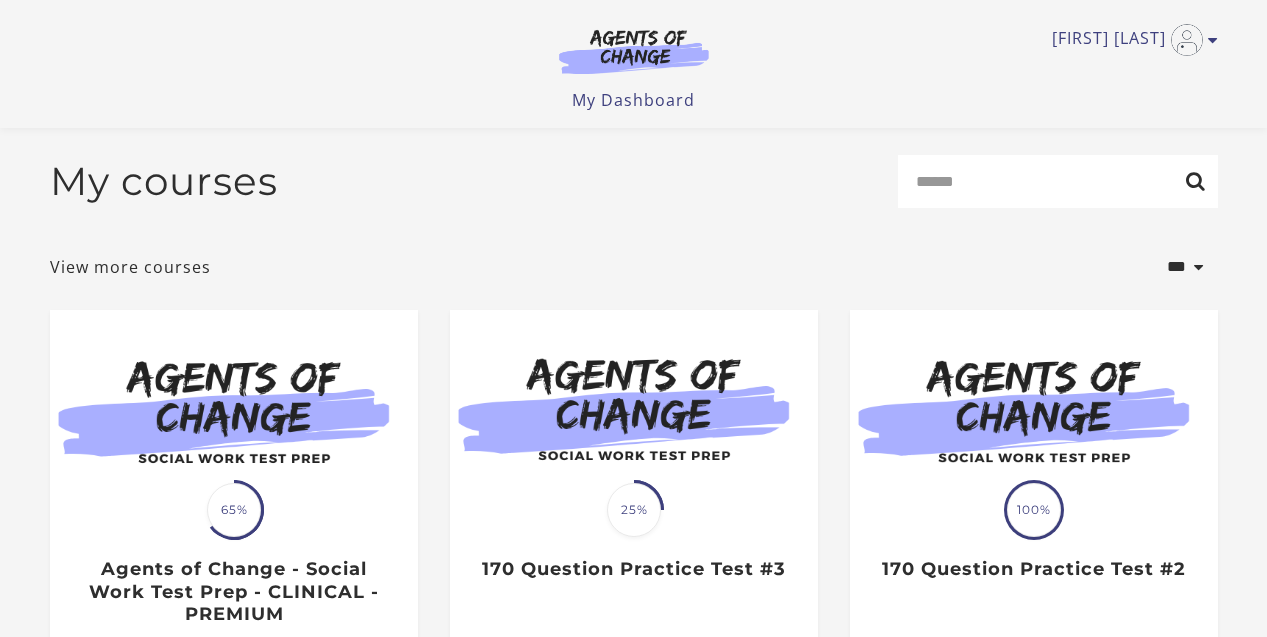 click on "Translation missing: en.liquid.partials.dashboard_course_card.progress_description: 100%
100%
170 Question Practice Test #2
Rate This Course
Replay Course" at bounding box center (1034, 508) 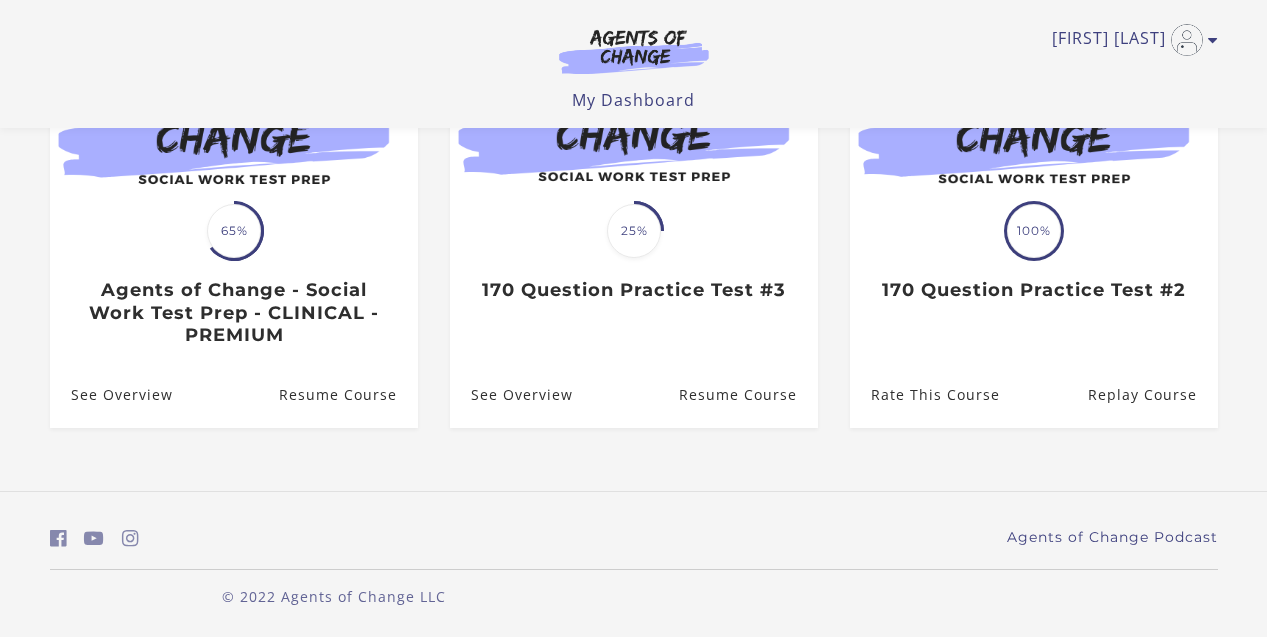 scroll, scrollTop: 0, scrollLeft: 0, axis: both 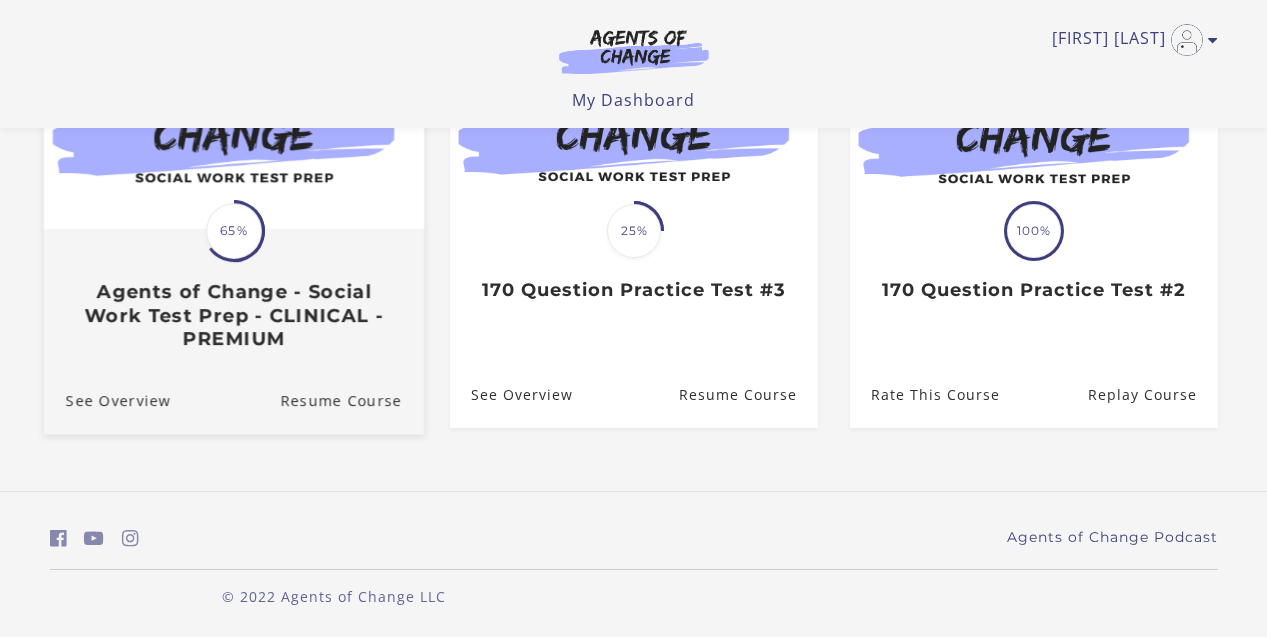 click on "Translation missing: en.liquid.partials.dashboard_course_card.progress_description: 65%
65%
Agents of Change - Social Work Test Prep - CLINICAL - PREMIUM" at bounding box center [233, 195] 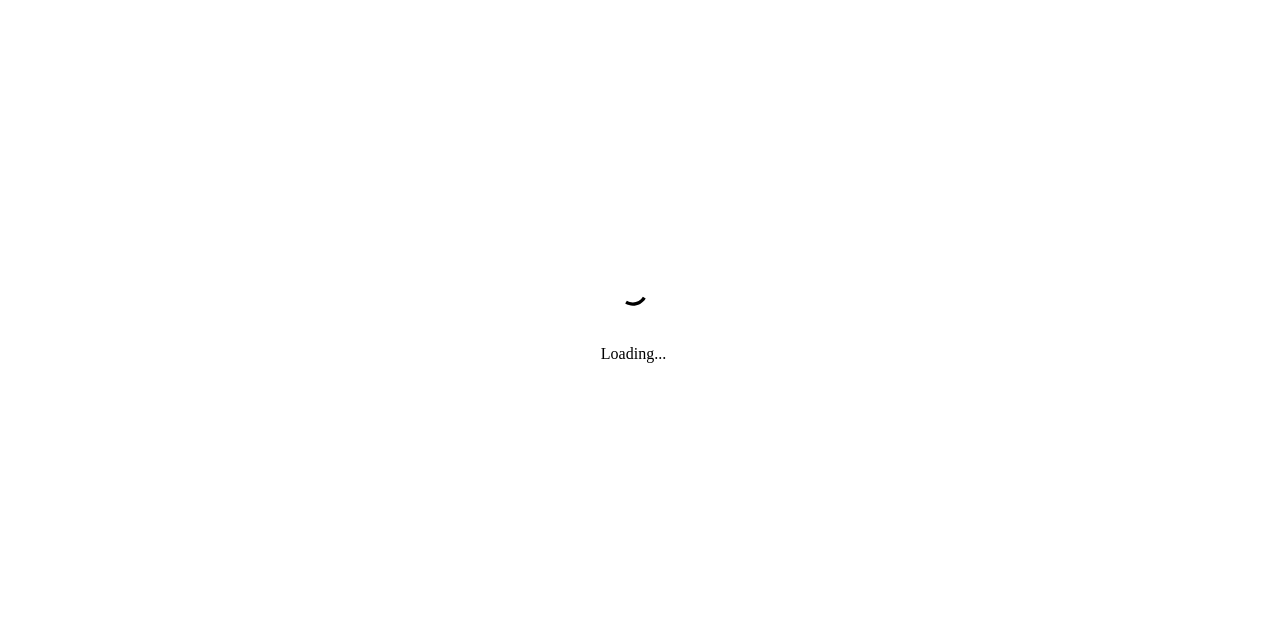 scroll, scrollTop: 0, scrollLeft: 0, axis: both 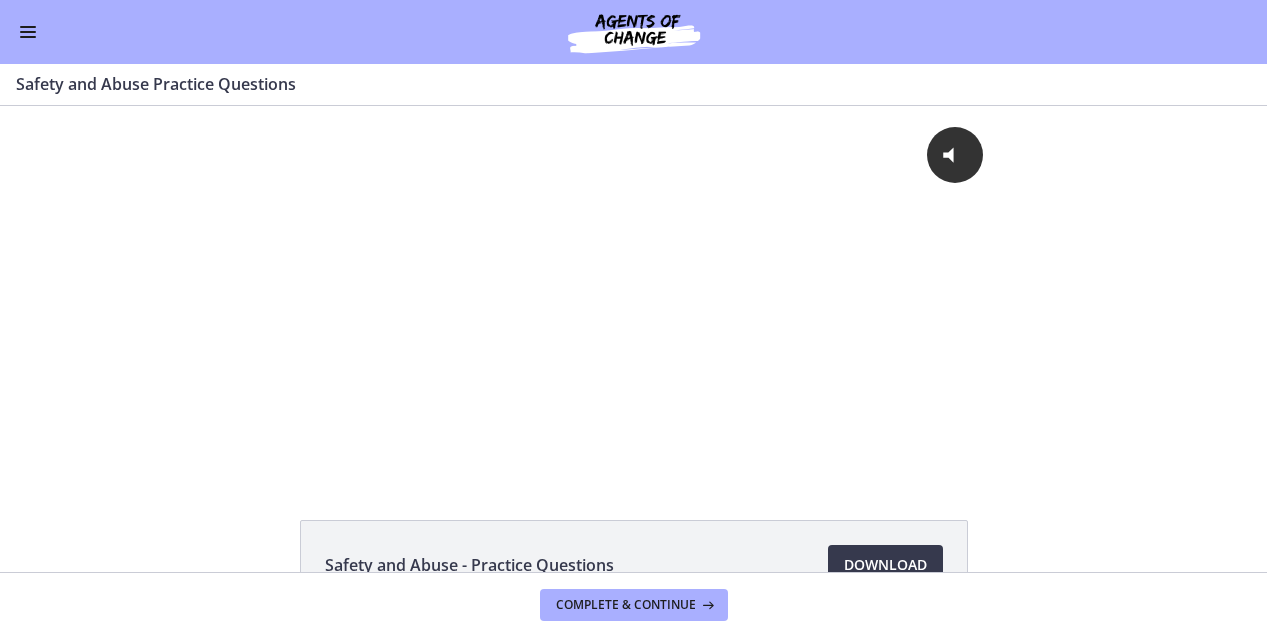 click at bounding box center (28, 37) 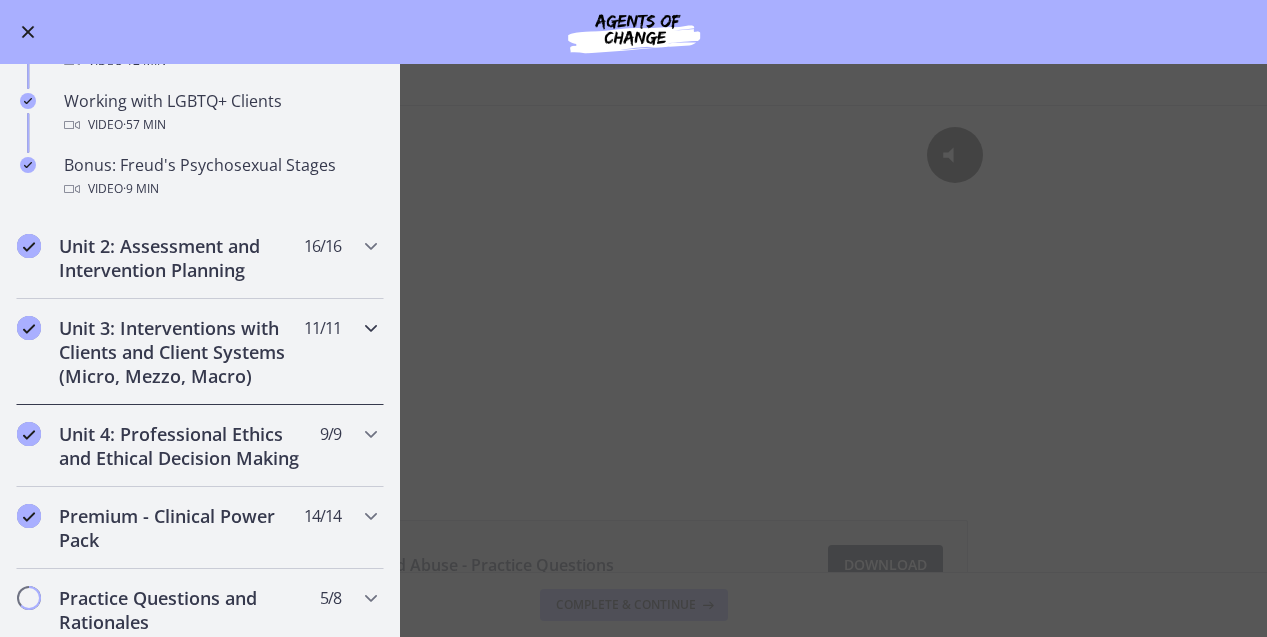 scroll, scrollTop: 1341, scrollLeft: 0, axis: vertical 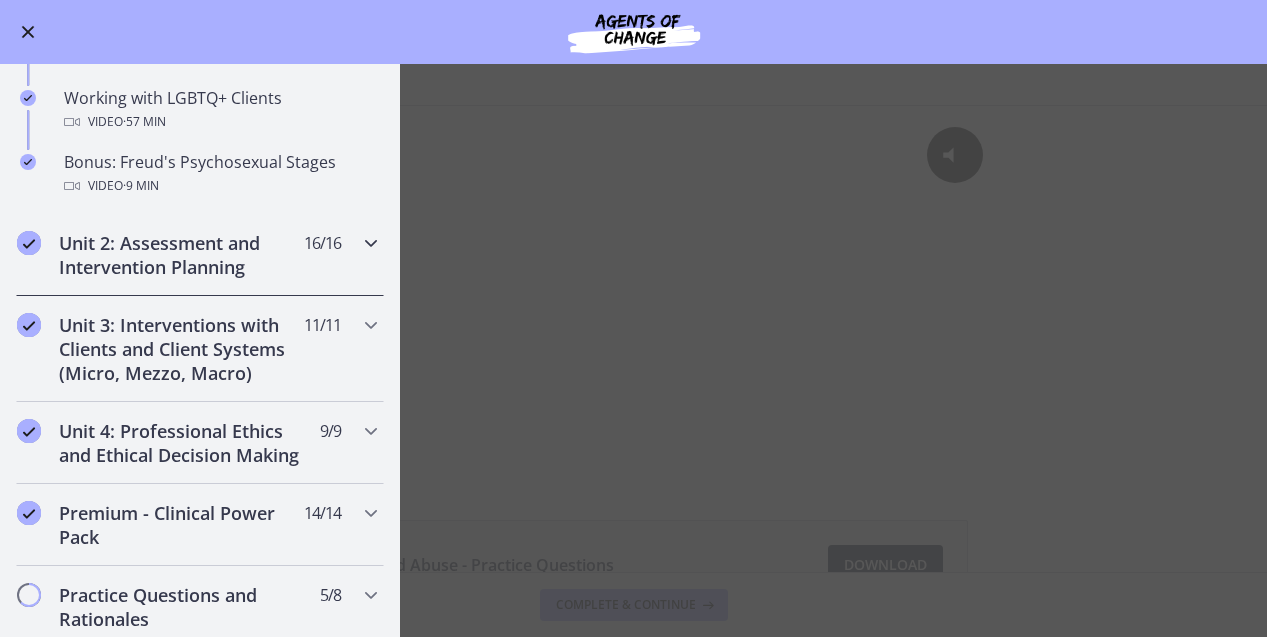 click on "Unit 2: Assessment and Intervention Planning" at bounding box center (181, 255) 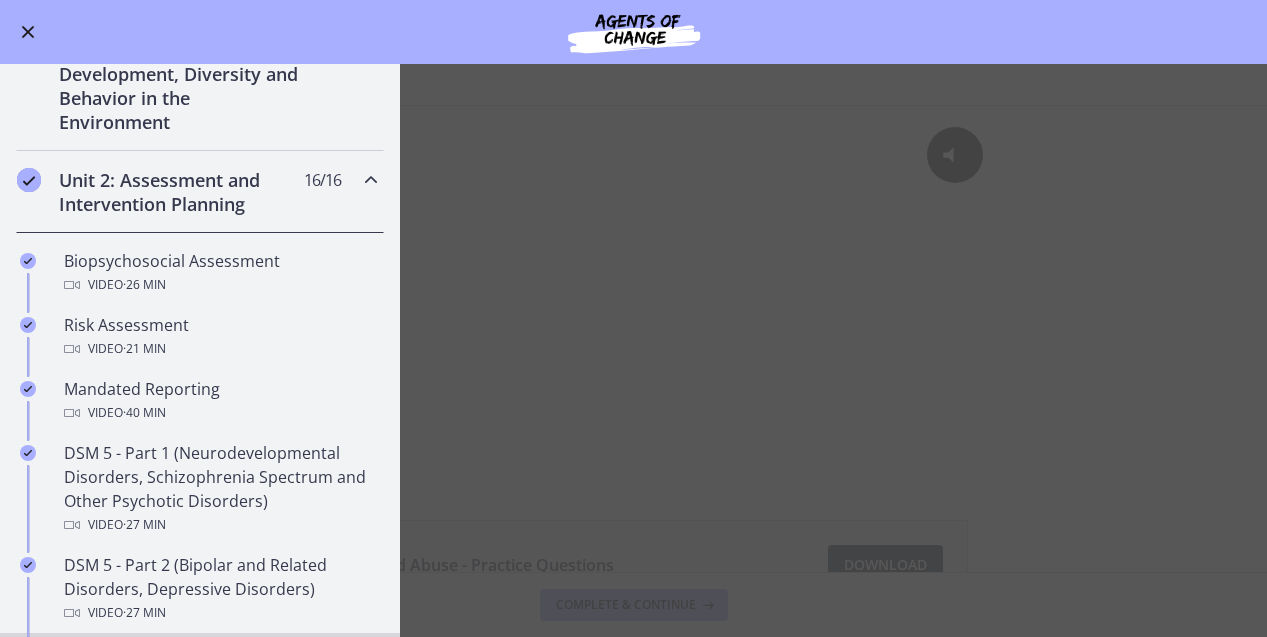 scroll, scrollTop: 459, scrollLeft: 0, axis: vertical 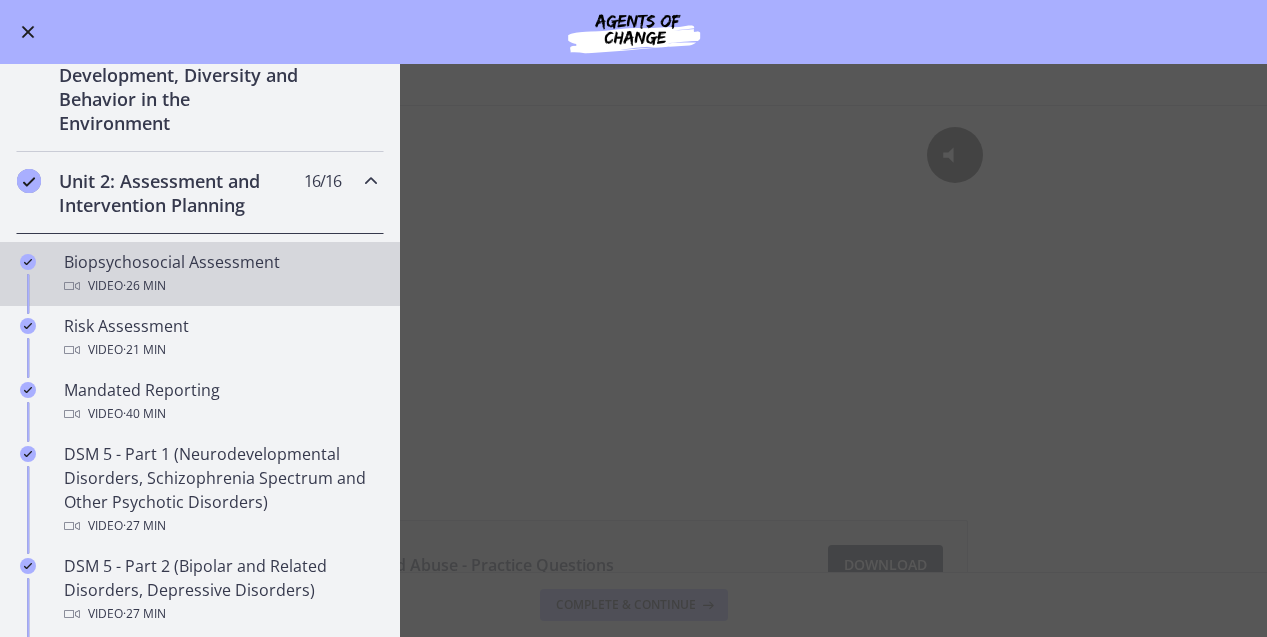 click on "Video
·  26 min" at bounding box center (220, 286) 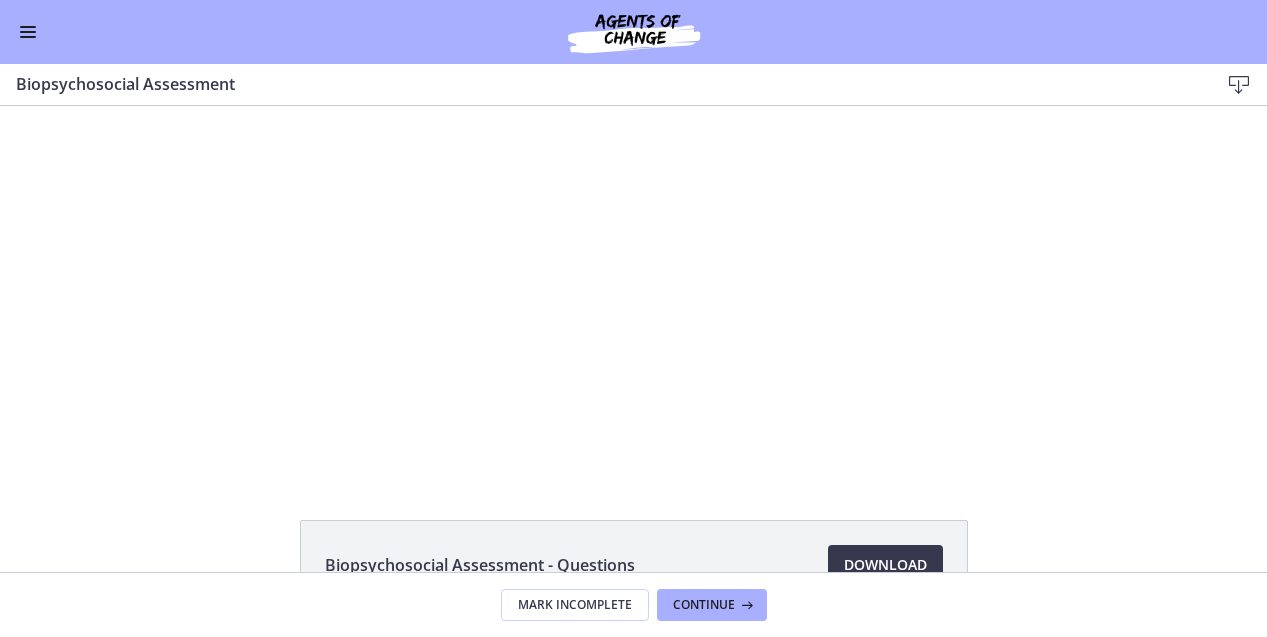 scroll, scrollTop: 0, scrollLeft: 0, axis: both 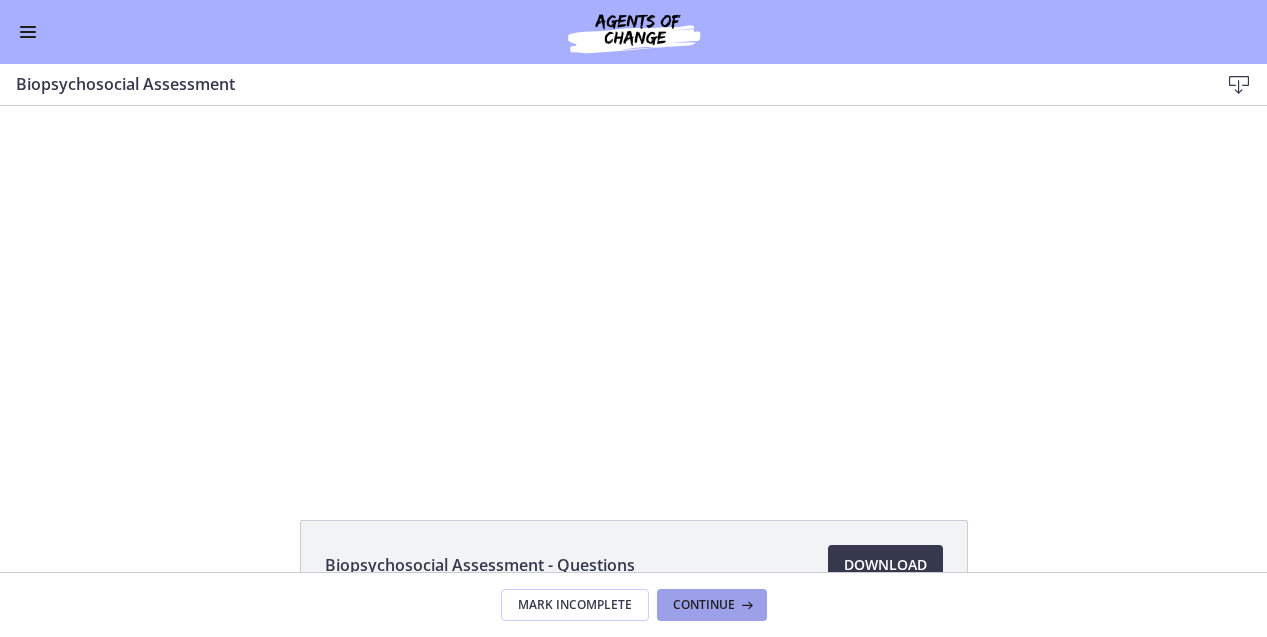 click on "Continue" at bounding box center (704, 605) 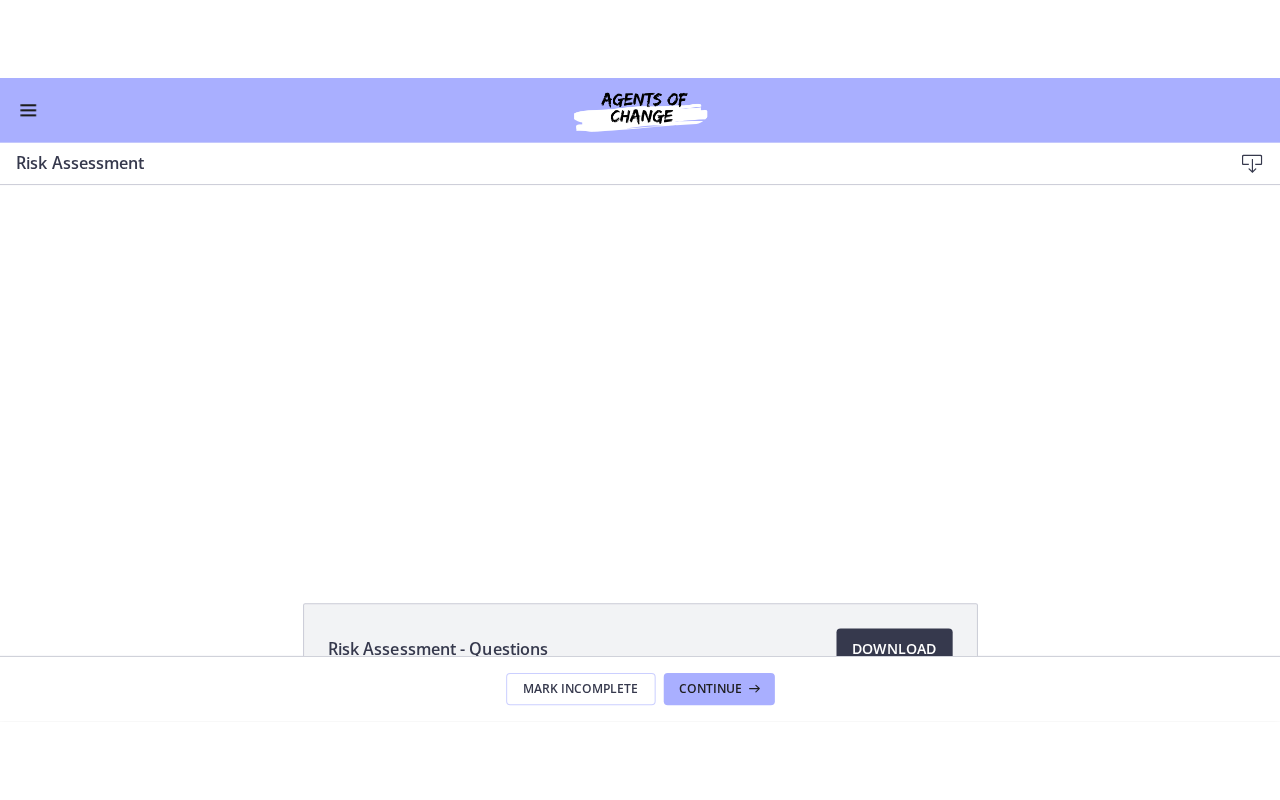 scroll, scrollTop: 0, scrollLeft: 0, axis: both 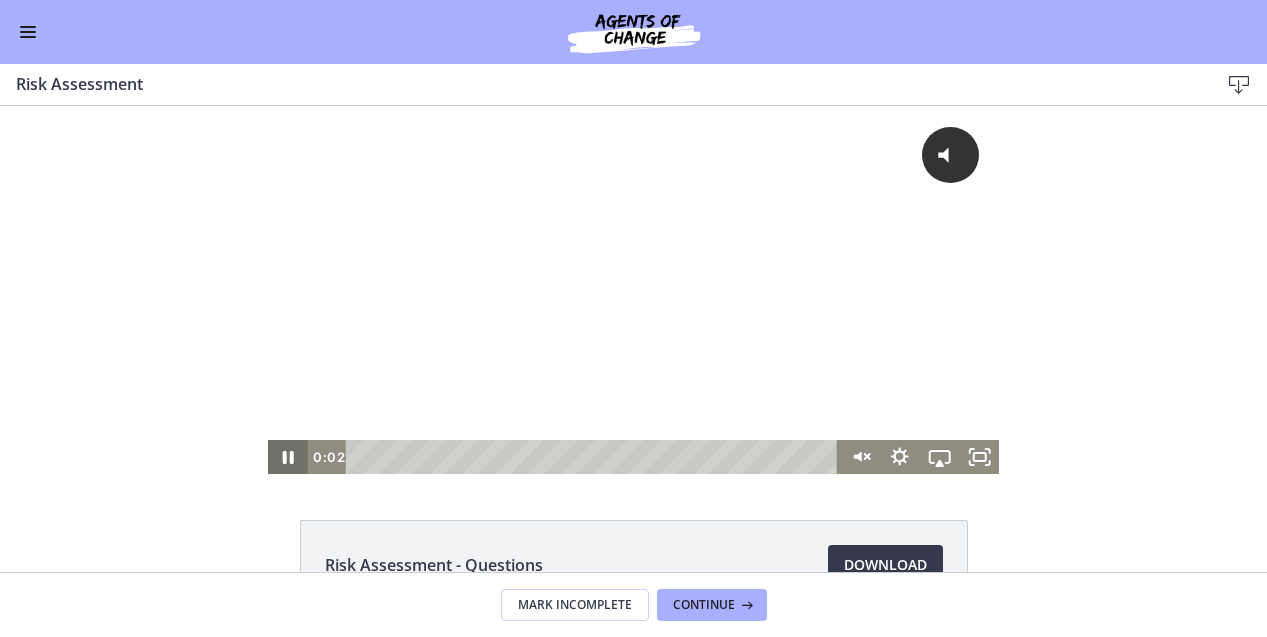 click 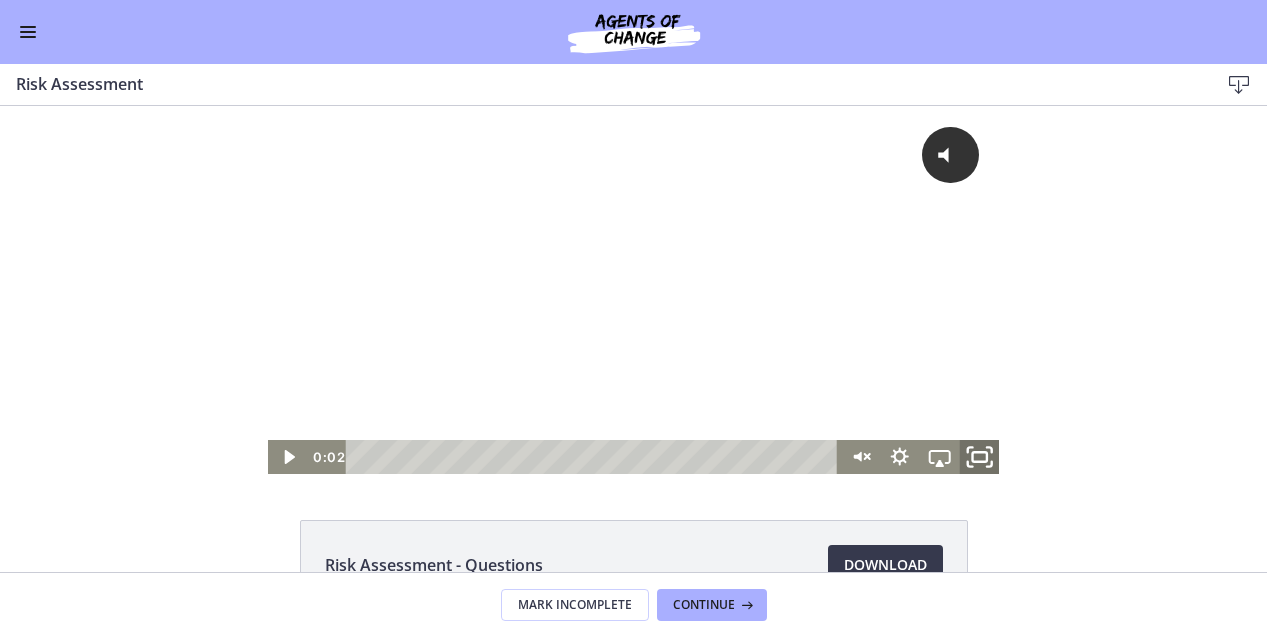 click 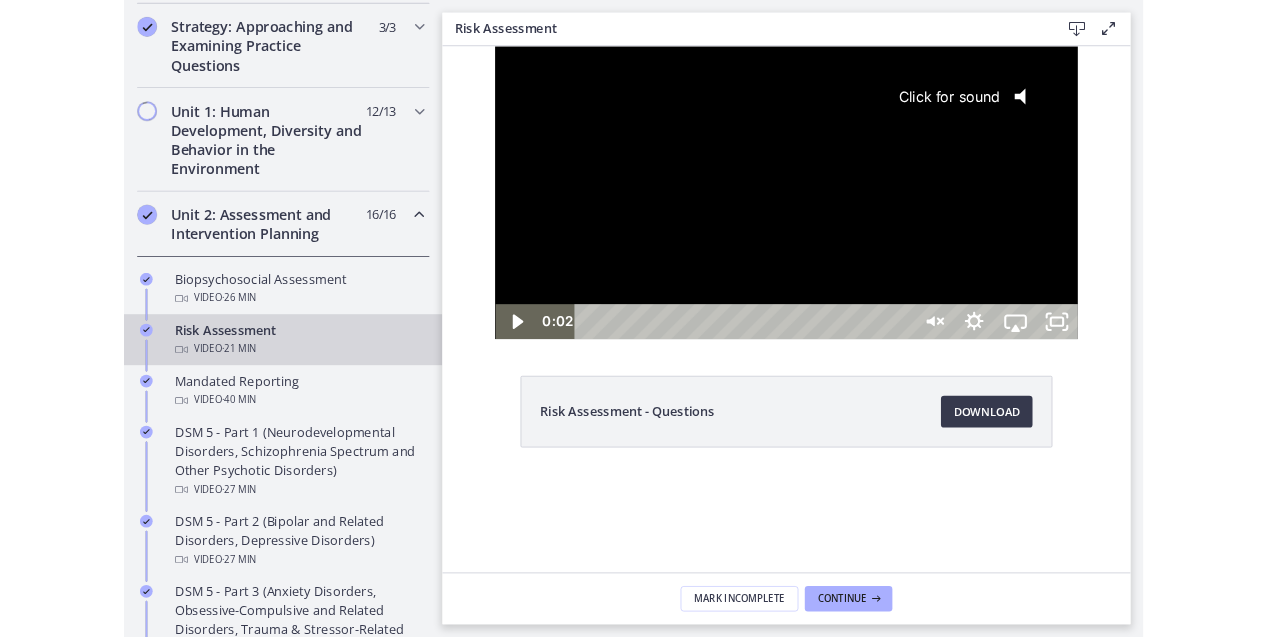 scroll, scrollTop: 0, scrollLeft: 0, axis: both 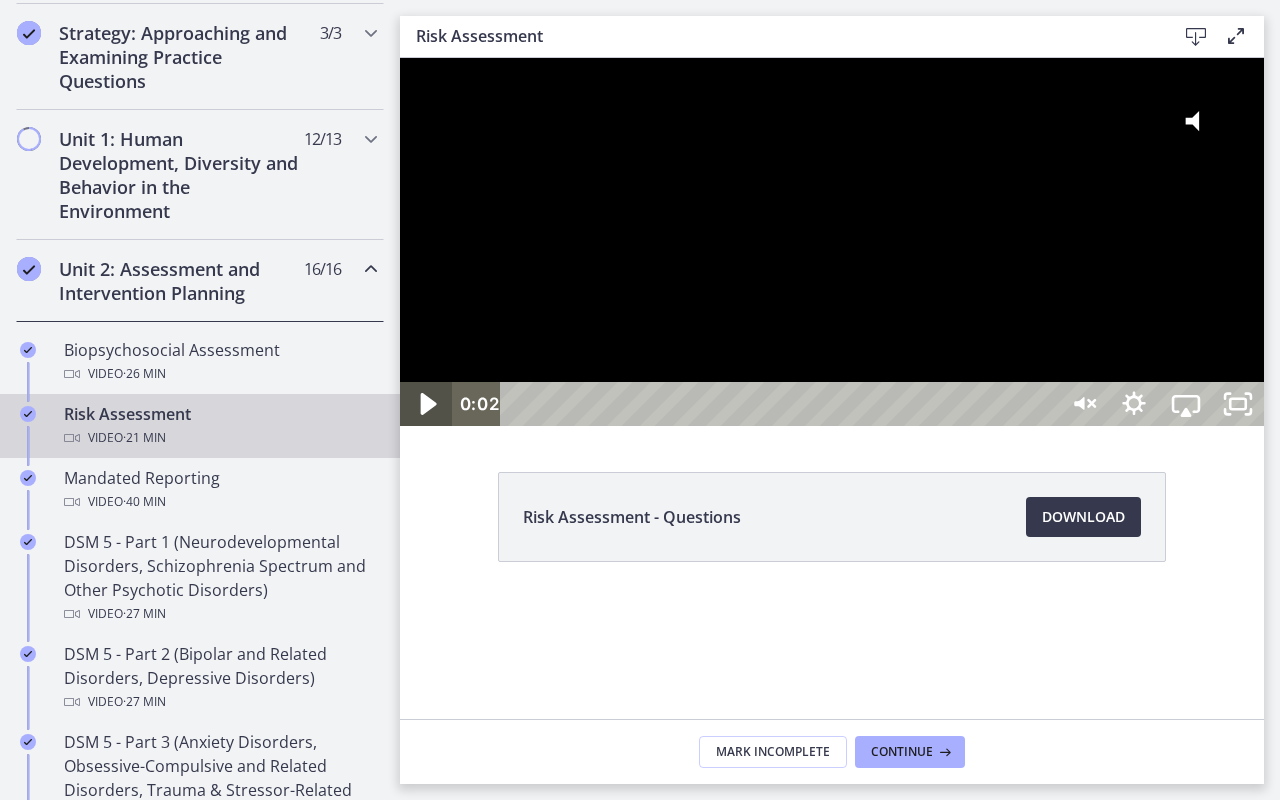 click 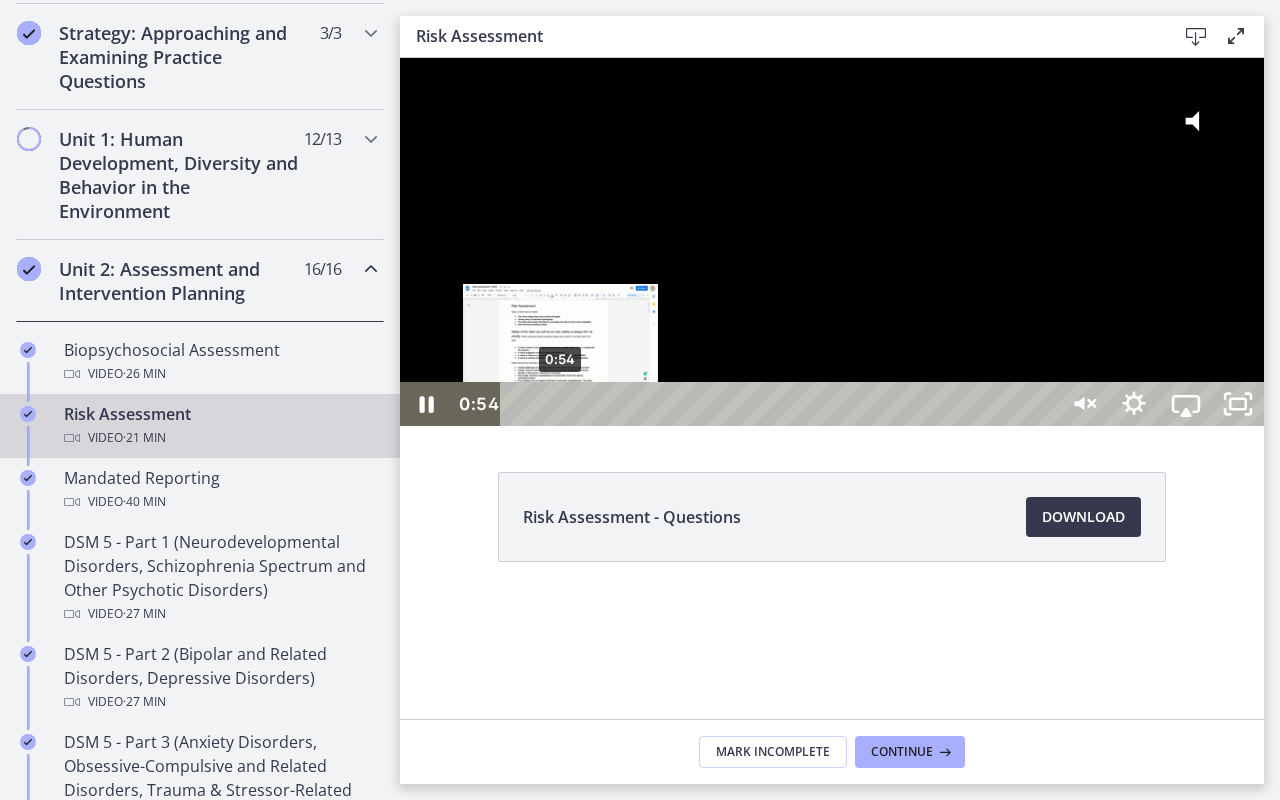 click on "0:54" at bounding box center (781, 404) 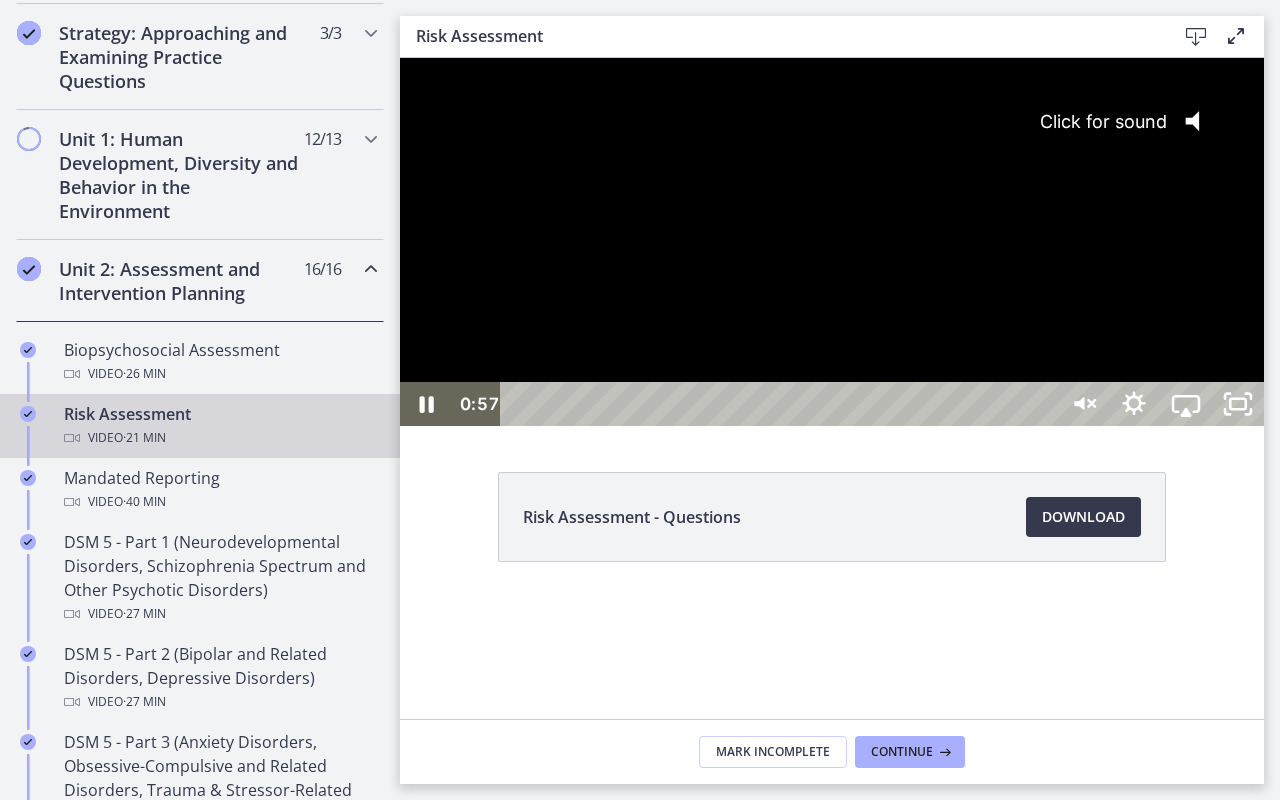 click on "@keyframes VOLUME_SMALL_WAVE_FLASH {
0% { opacity: 0; }
33% { opacity: 1; }
66% { opacity: 1; }
100% { opacity: 0; }
}
@keyframes VOLUME_LARGE_WAVE_FLASH {
0% { opacity: 0; }
33% { opacity: 1; }
66% { opacity: 1; }
100% { opacity: 0; }
}
.volume__small-wave {
animation: VOLUME_SMALL_WAVE_FLASH 2s infinite;
opacity: 0;
}
.volume__large-wave {
animation: VOLUME_LARGE_WAVE_FLASH 2s infinite .3s;
opacity: 0;
}" 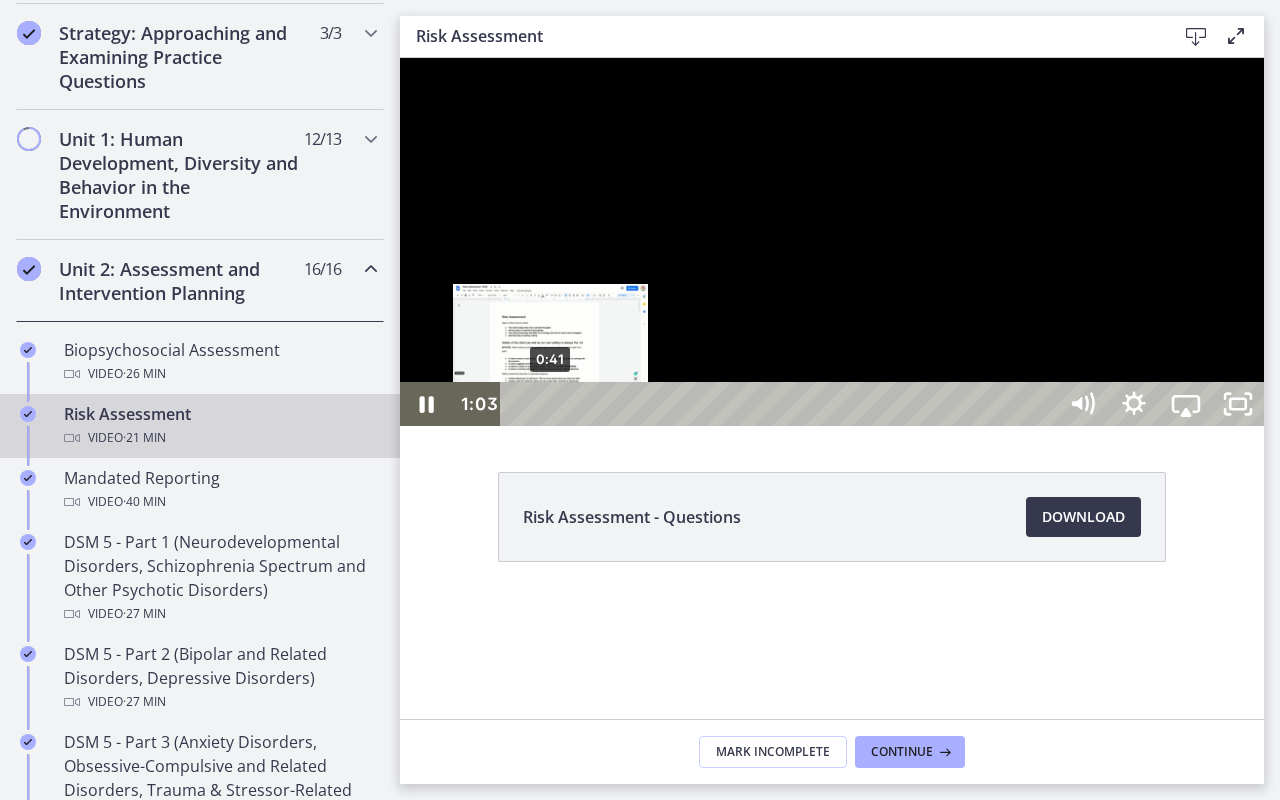 click on "0:41" at bounding box center (781, 404) 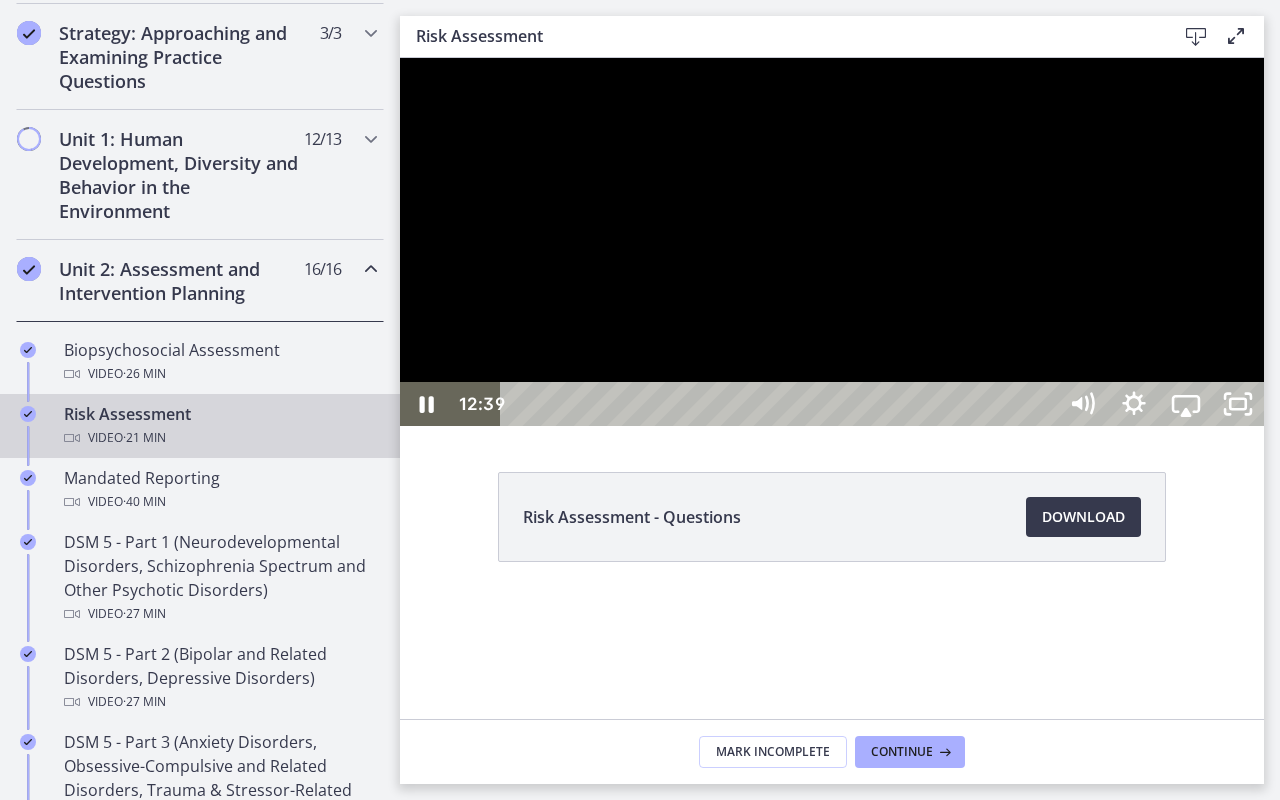 click at bounding box center (832, 242) 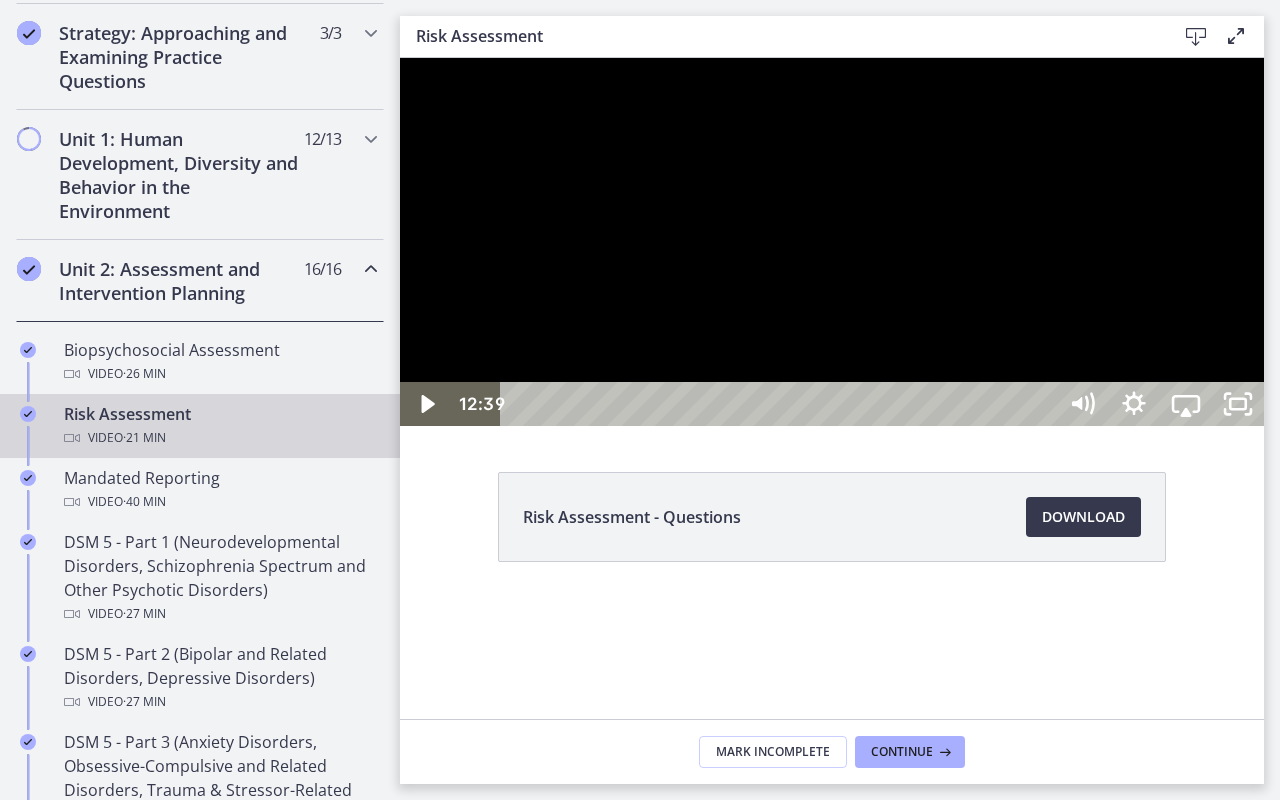 click at bounding box center [832, 242] 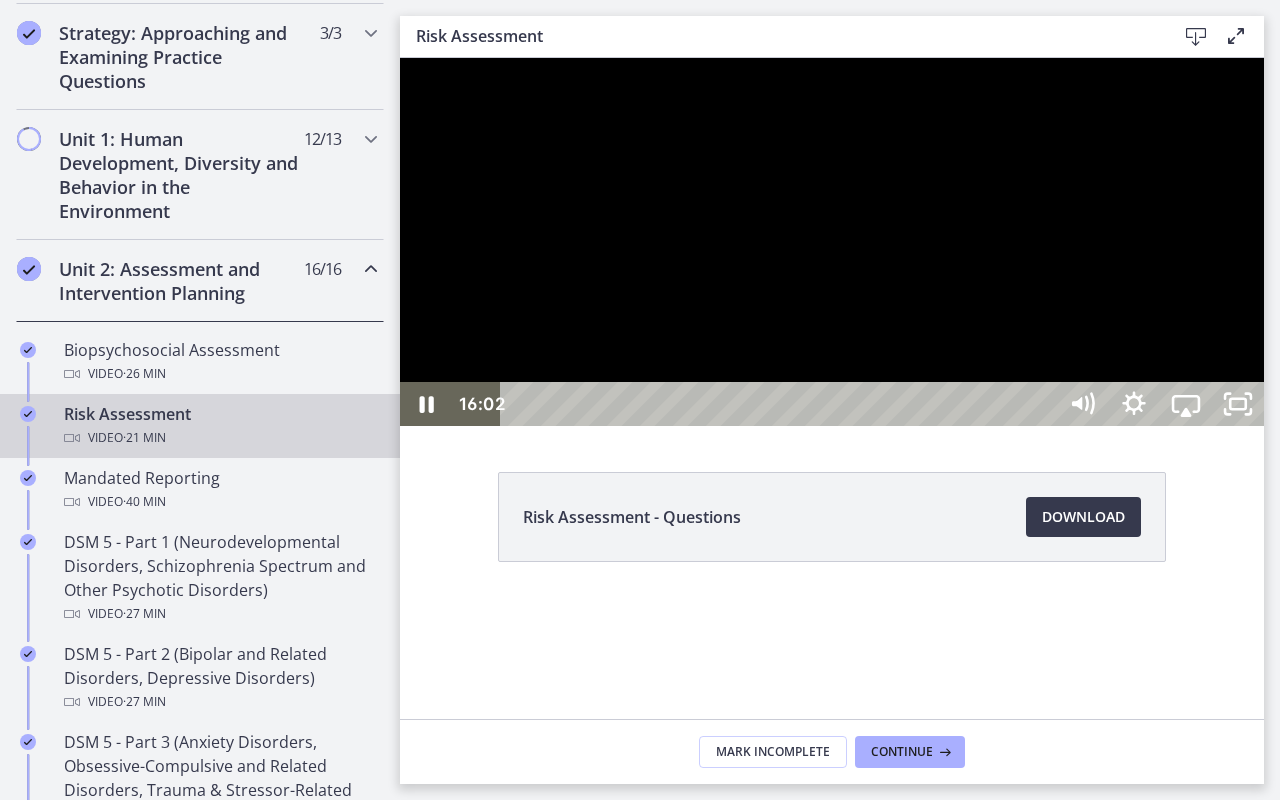 click at bounding box center (832, 242) 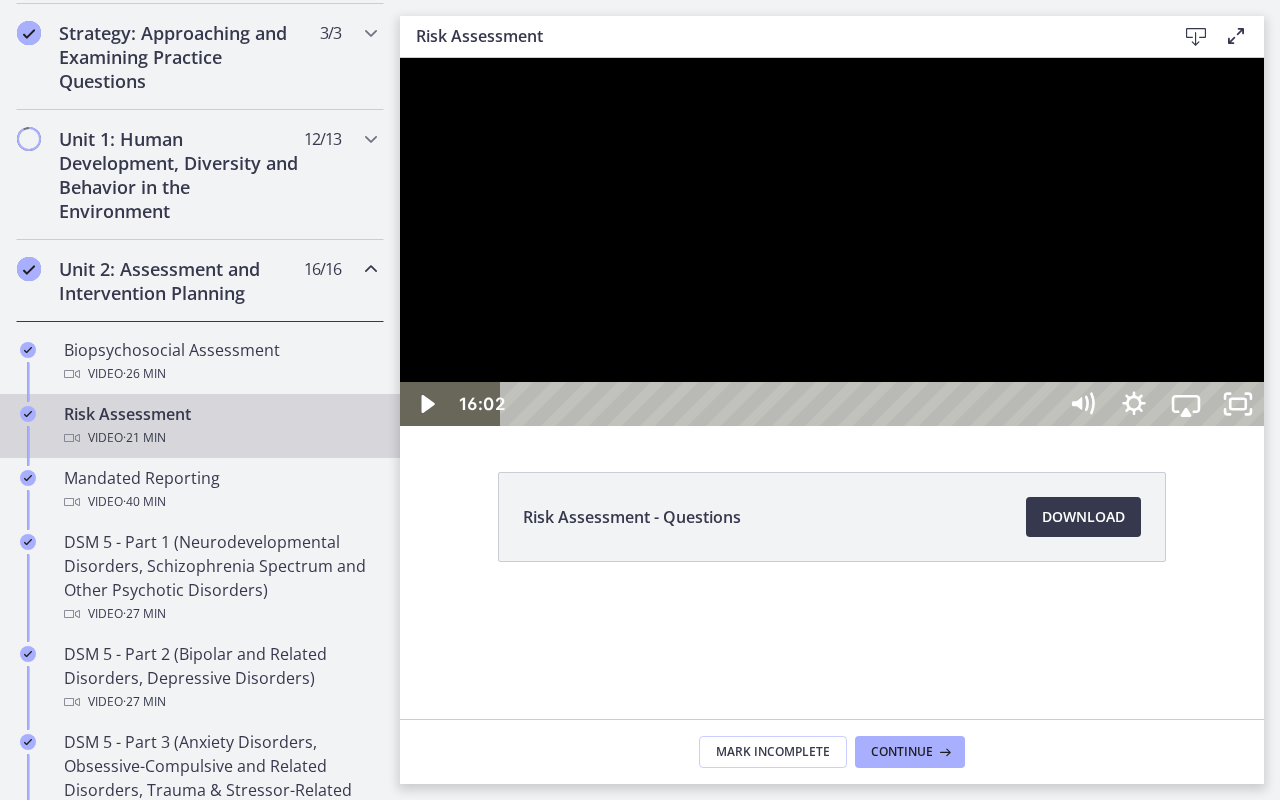 click at bounding box center (832, 242) 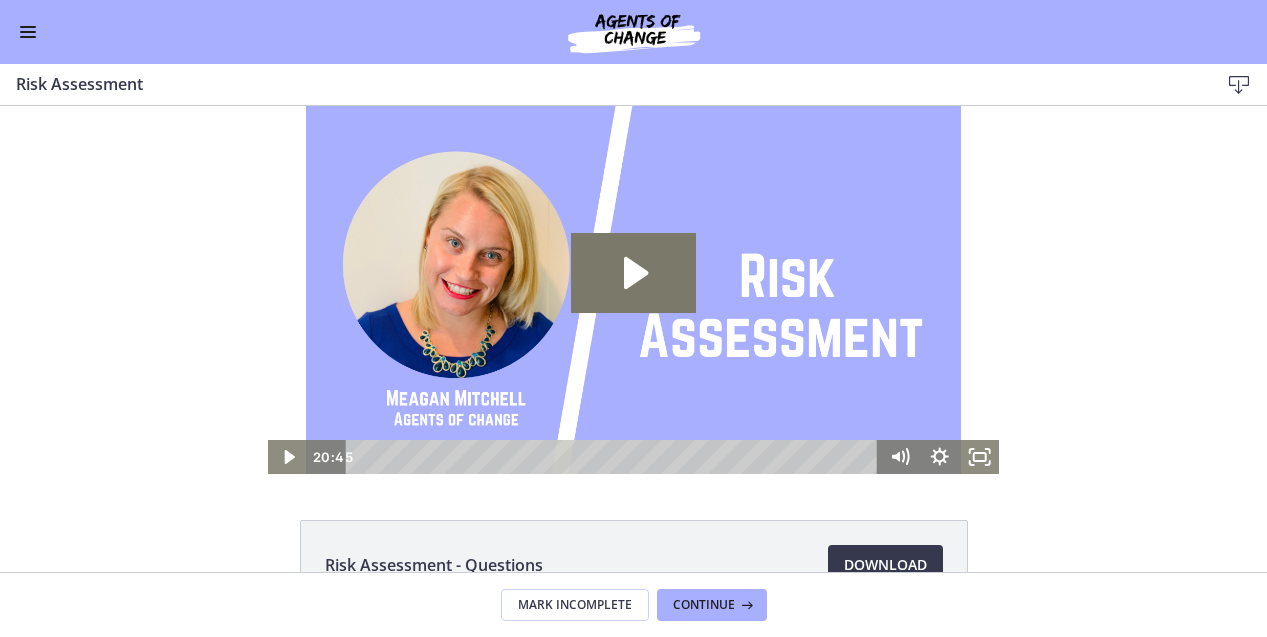scroll, scrollTop: 0, scrollLeft: 0, axis: both 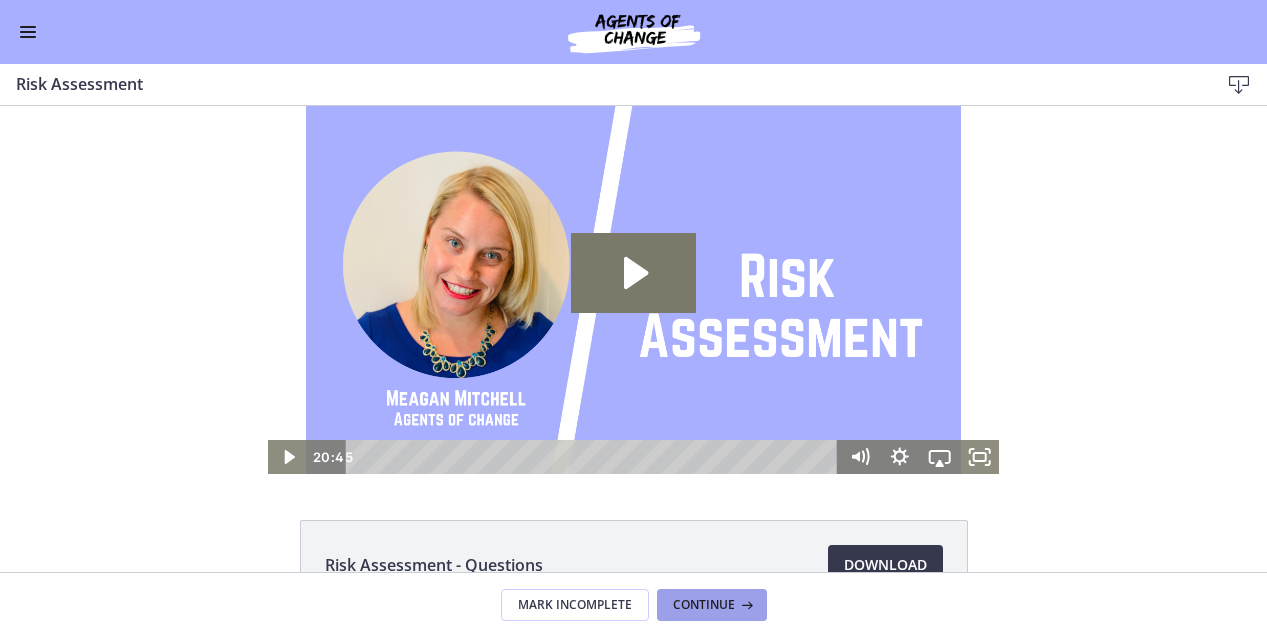 click on "Continue" at bounding box center (712, 605) 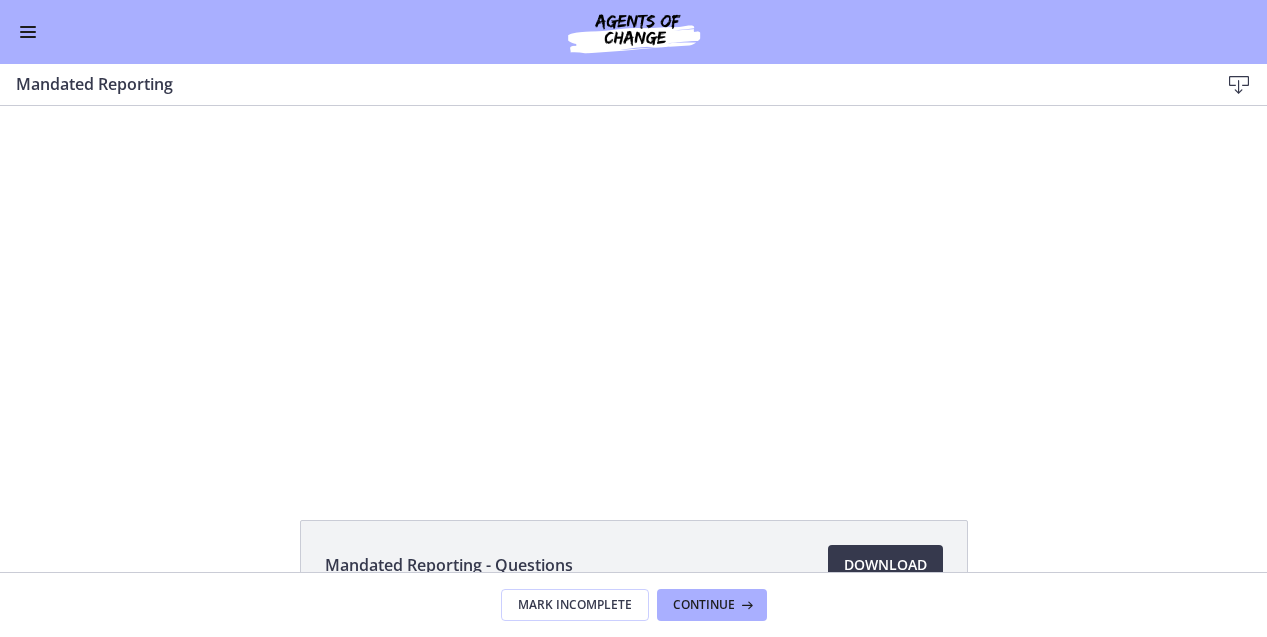 scroll, scrollTop: 0, scrollLeft: 0, axis: both 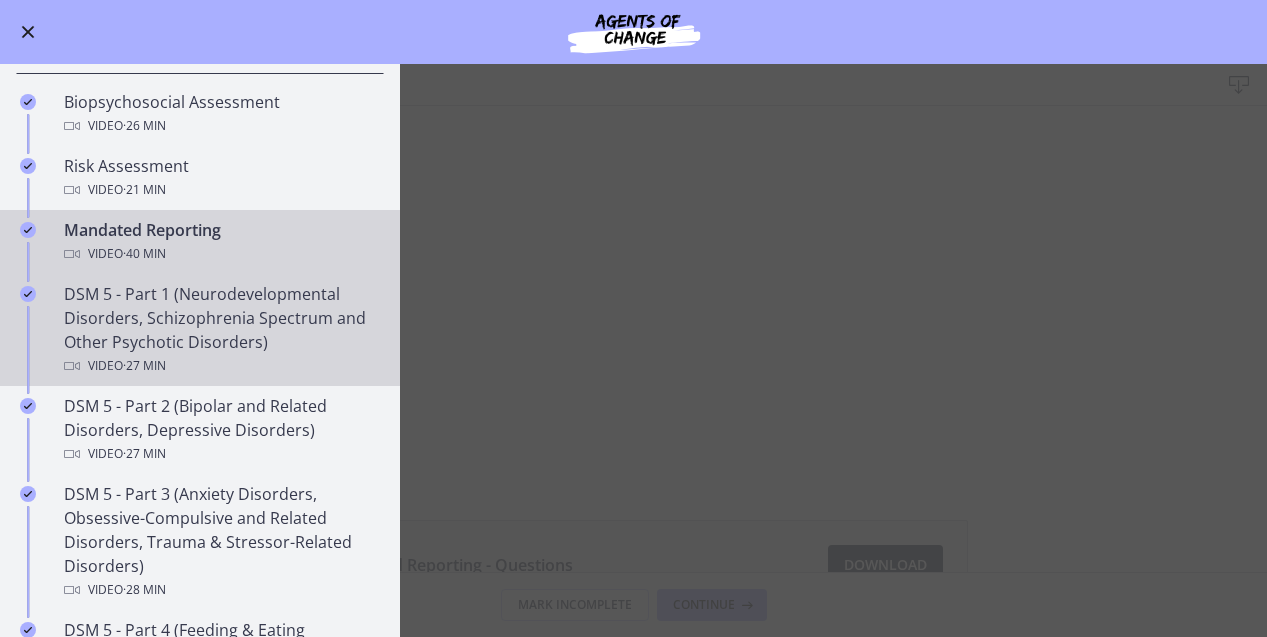 click on "DSM 5 - Part 1 (Neurodevelopmental Disorders, Schizophrenia Spectrum and Other Psychotic Disorders)
Video
·  27 min" at bounding box center (220, 330) 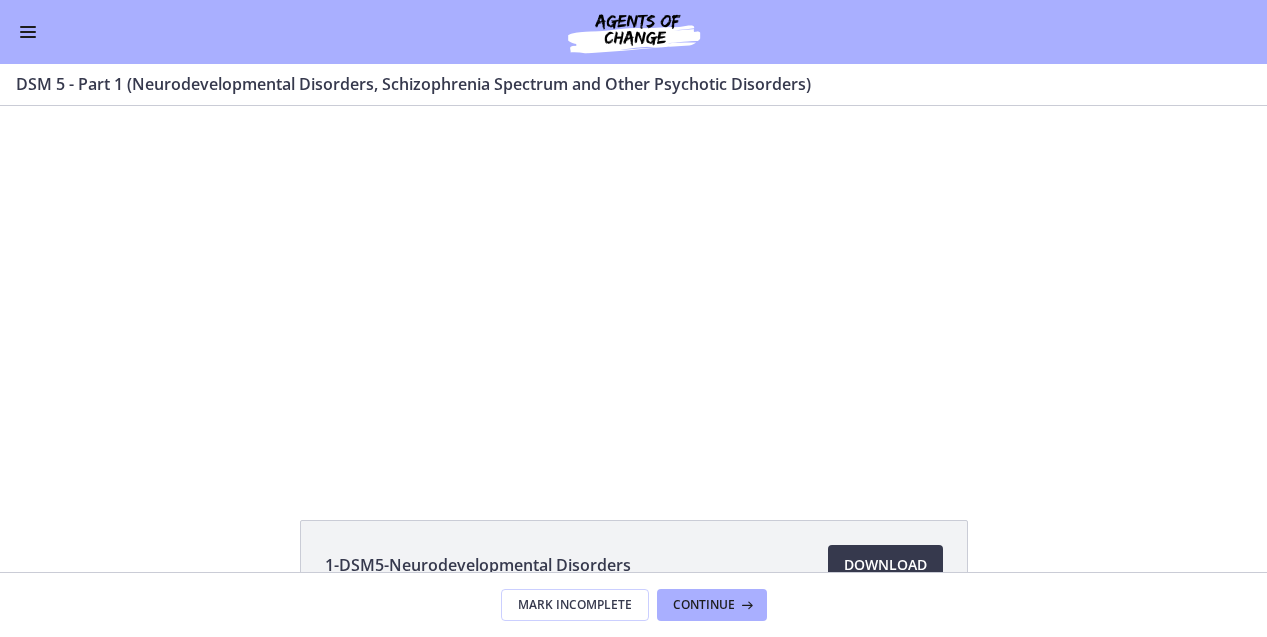scroll, scrollTop: 0, scrollLeft: 0, axis: both 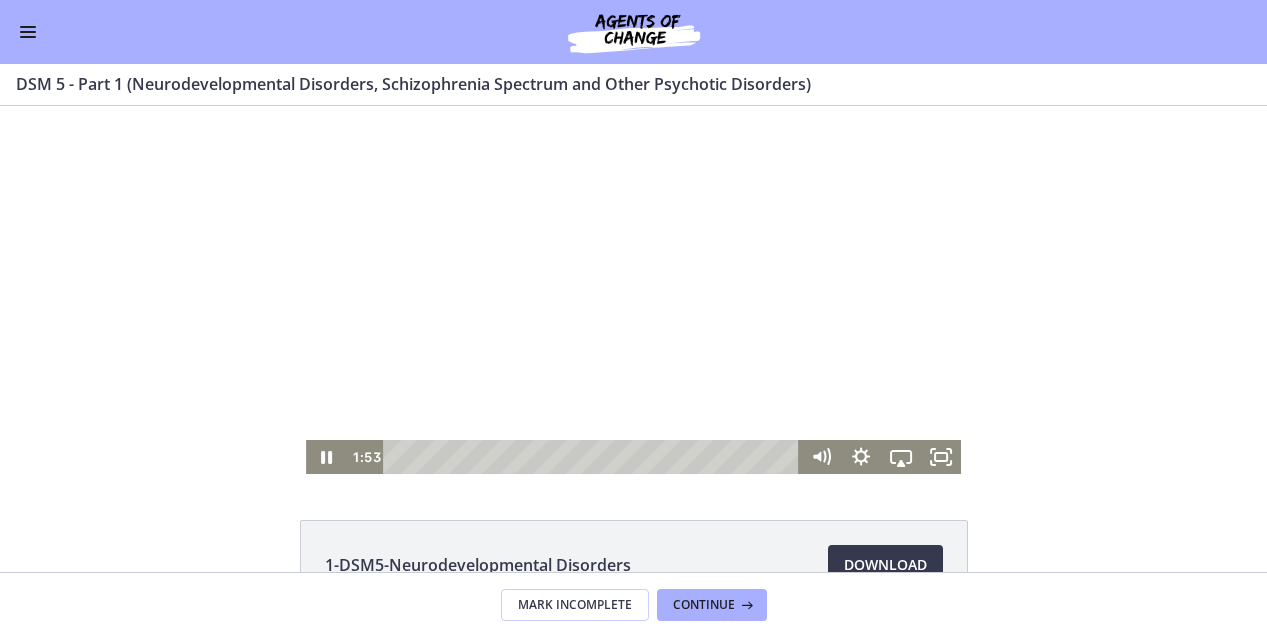 click at bounding box center (633, 290) 